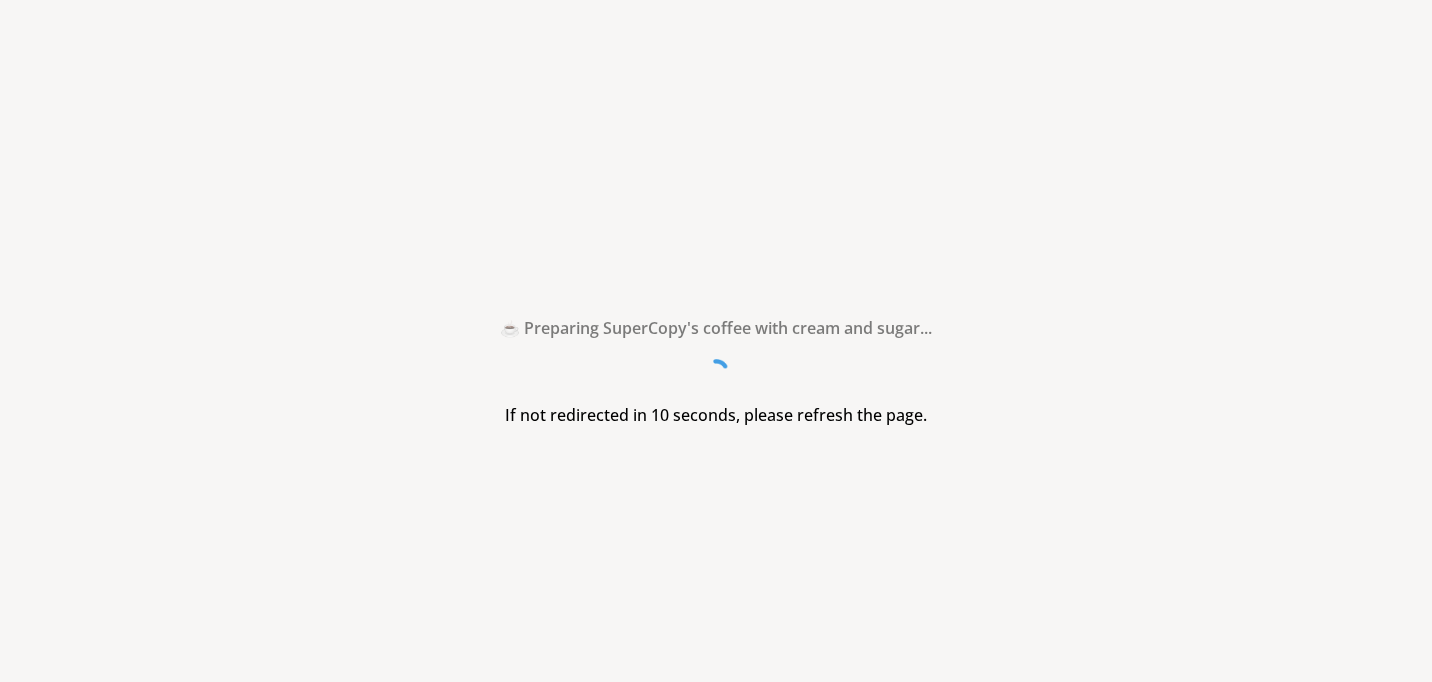 scroll, scrollTop: 0, scrollLeft: 0, axis: both 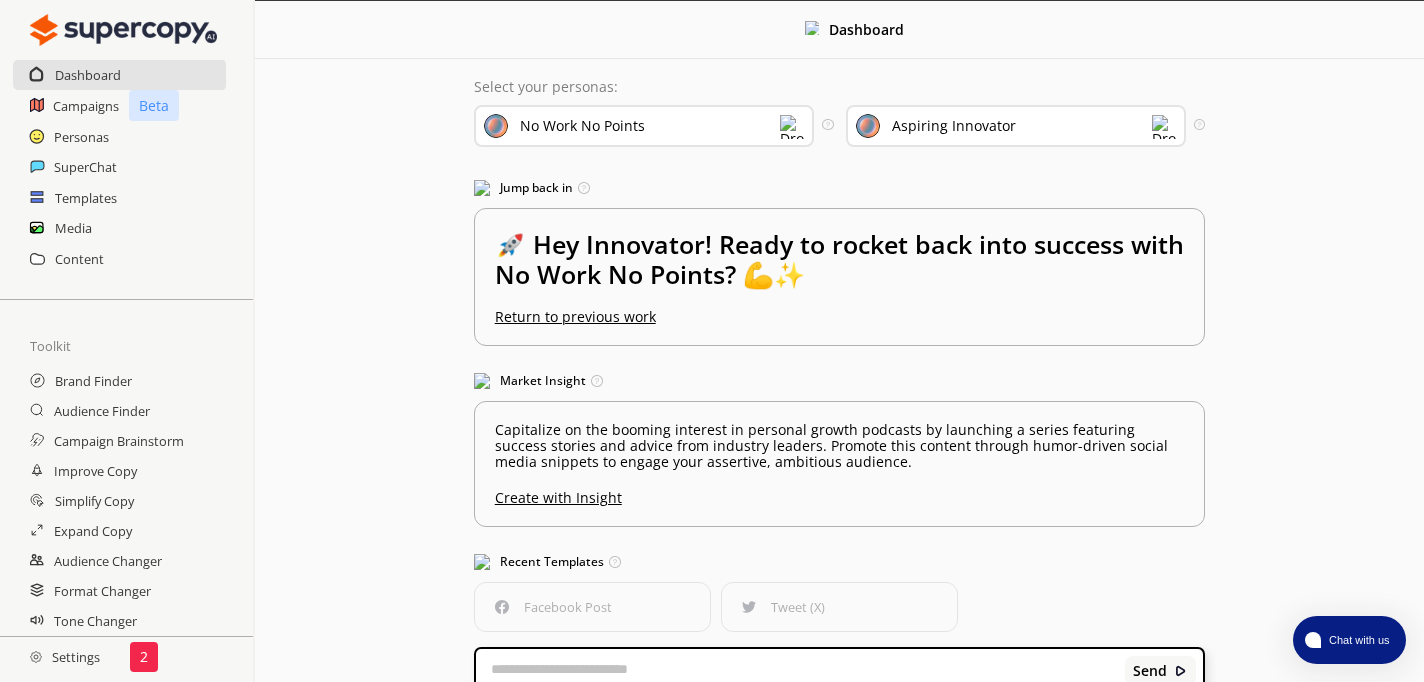 click on "No Work No Points" at bounding box center [644, 126] 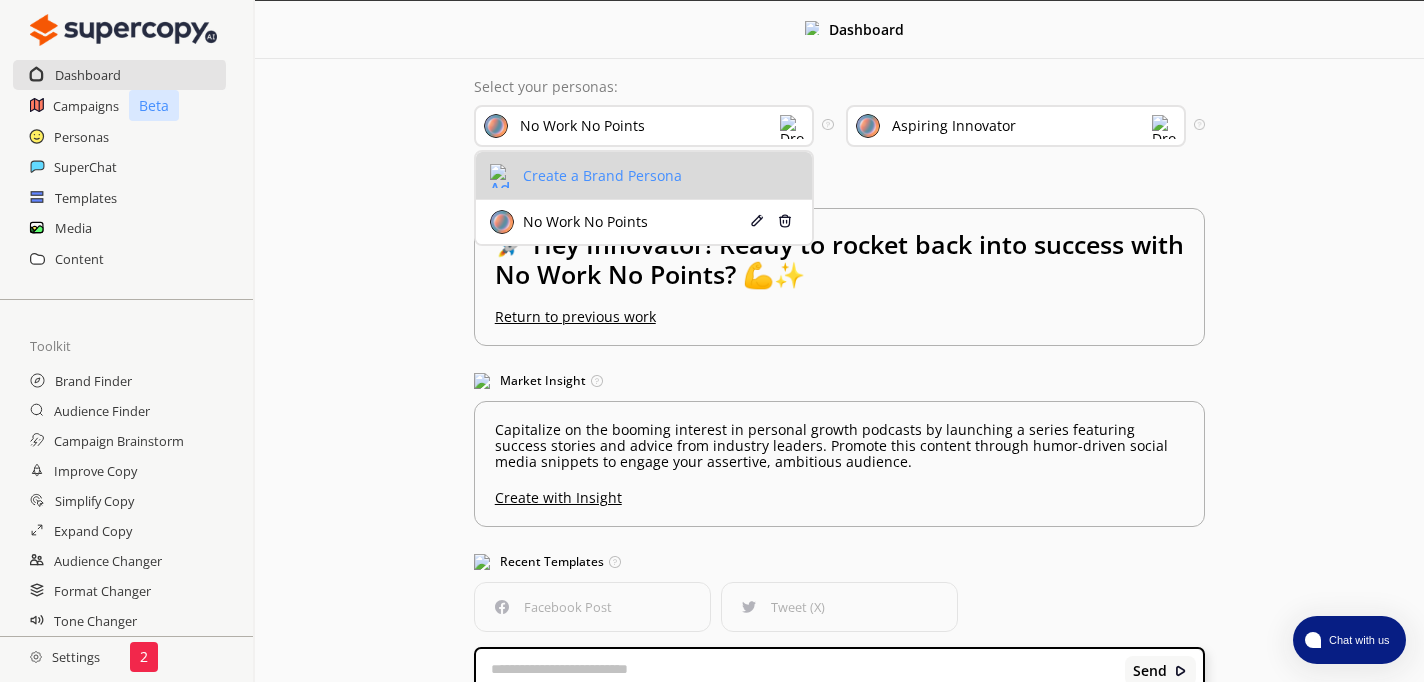 click on "Create a Brand Persona" at bounding box center [600, 176] 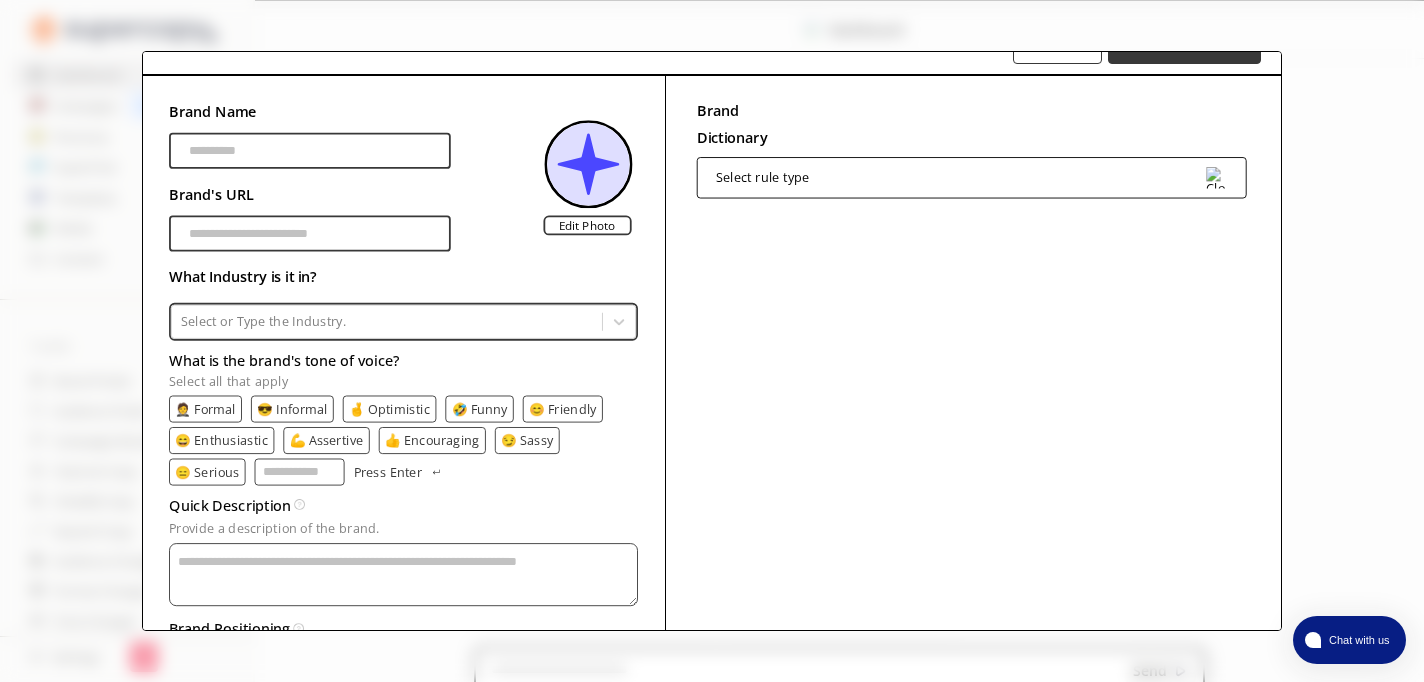 scroll, scrollTop: 0, scrollLeft: 0, axis: both 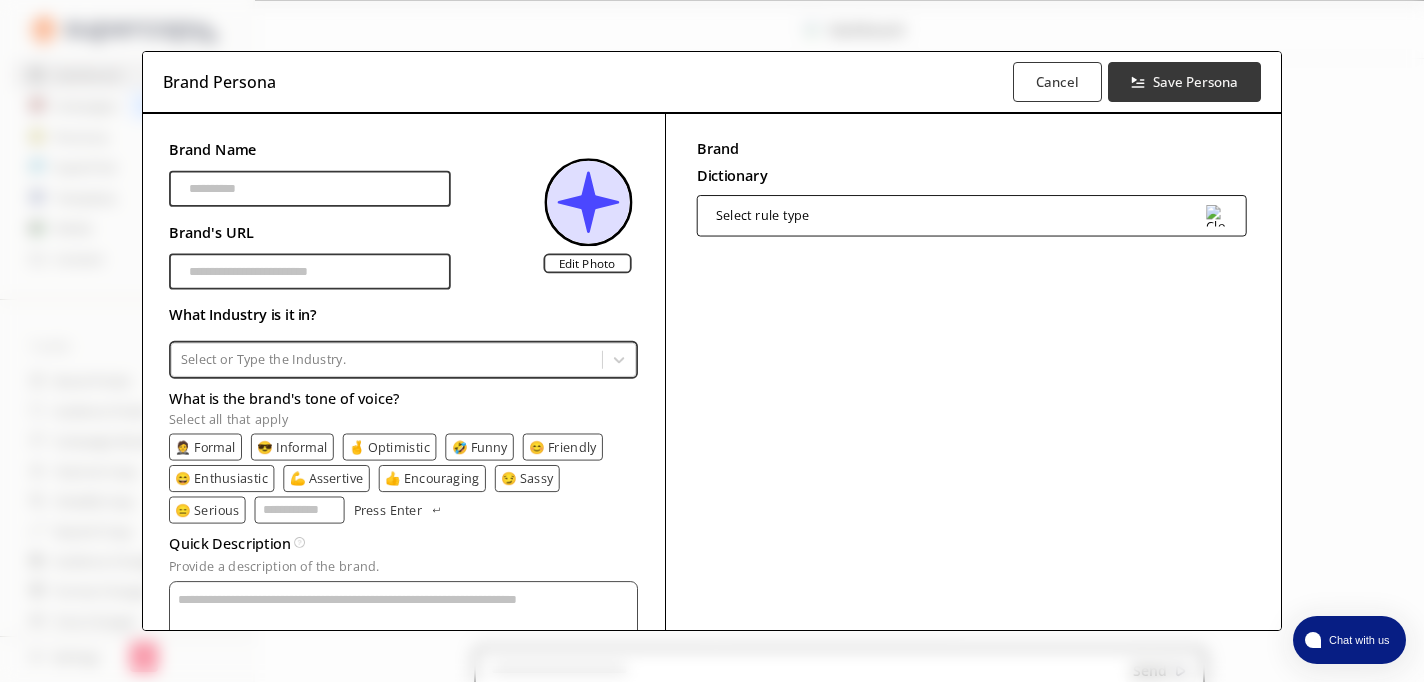click on "Brand Name" at bounding box center [309, 189] 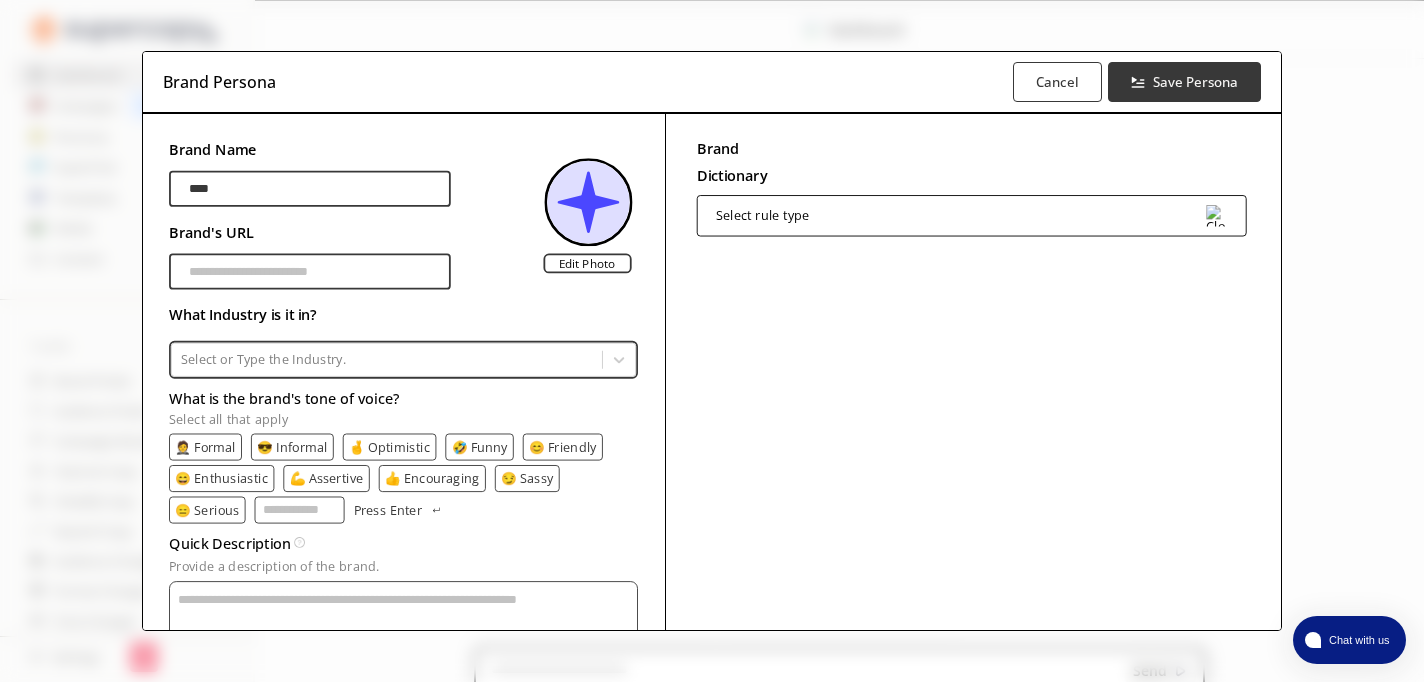 type on "****" 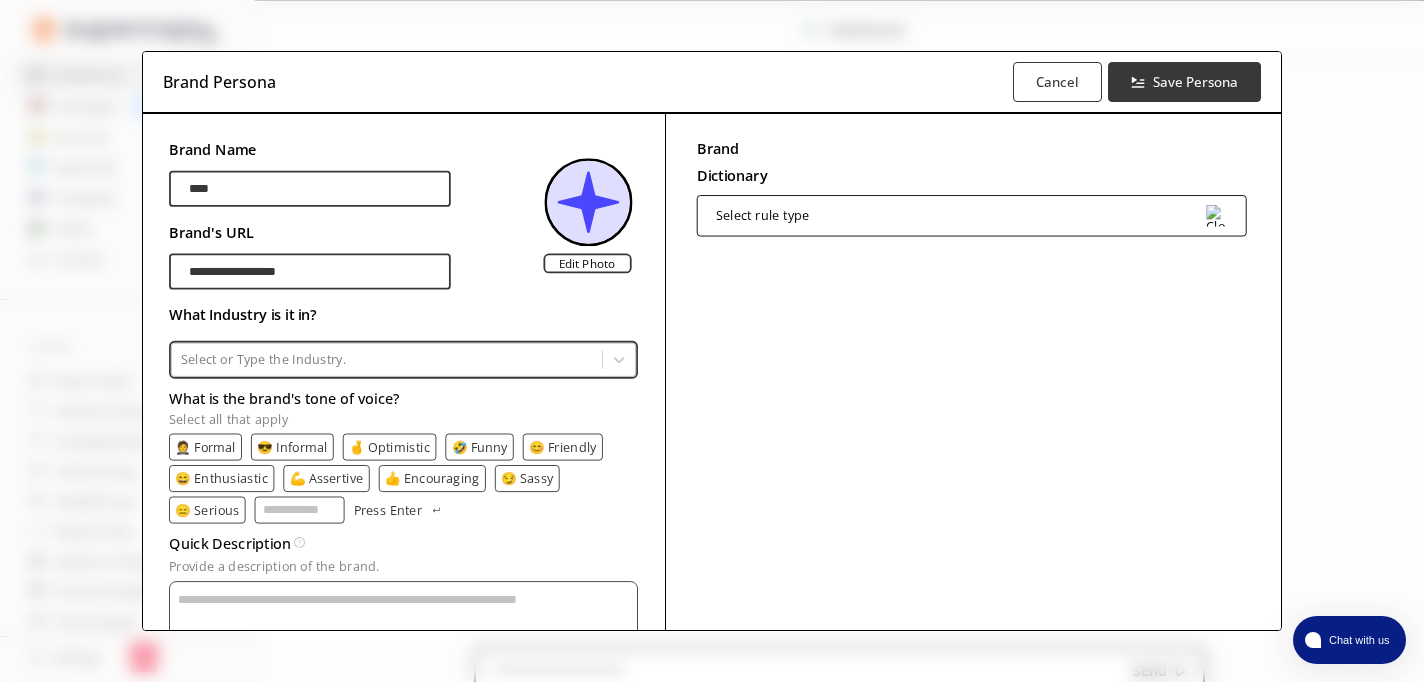 type on "**********" 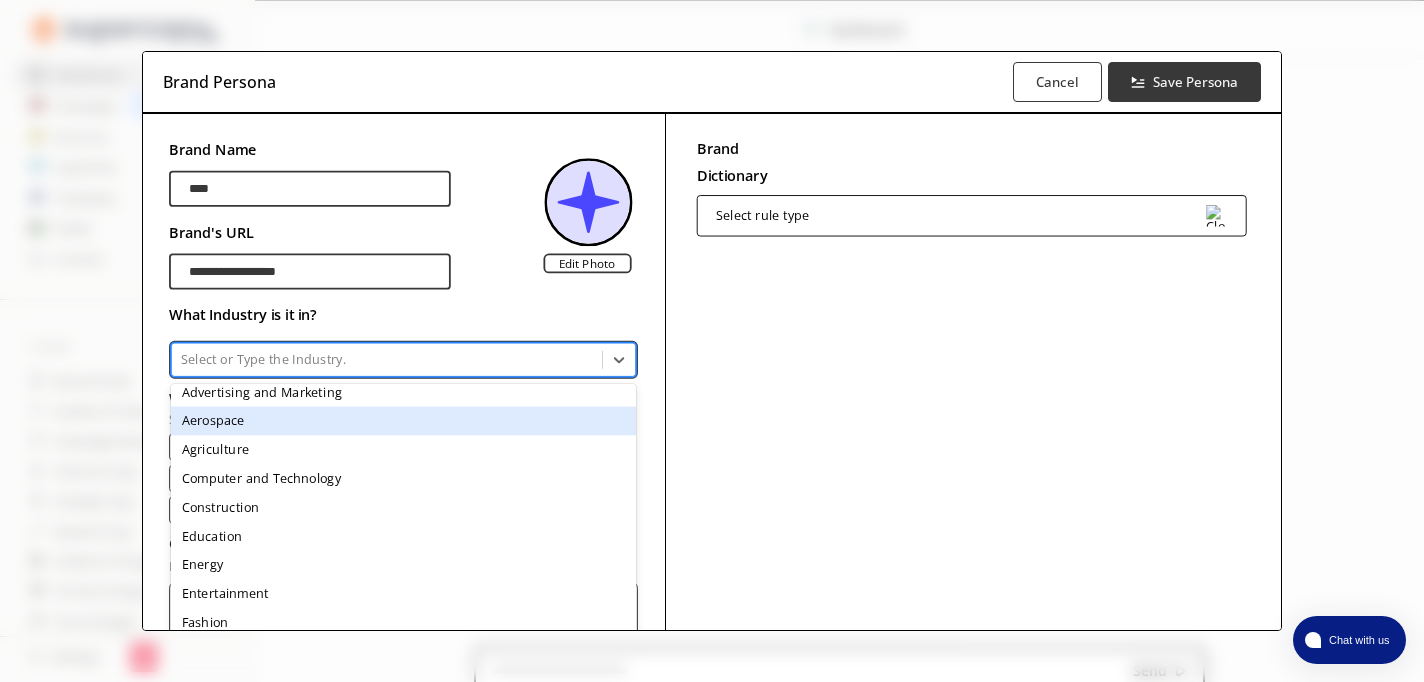 scroll, scrollTop: 14, scrollLeft: 0, axis: vertical 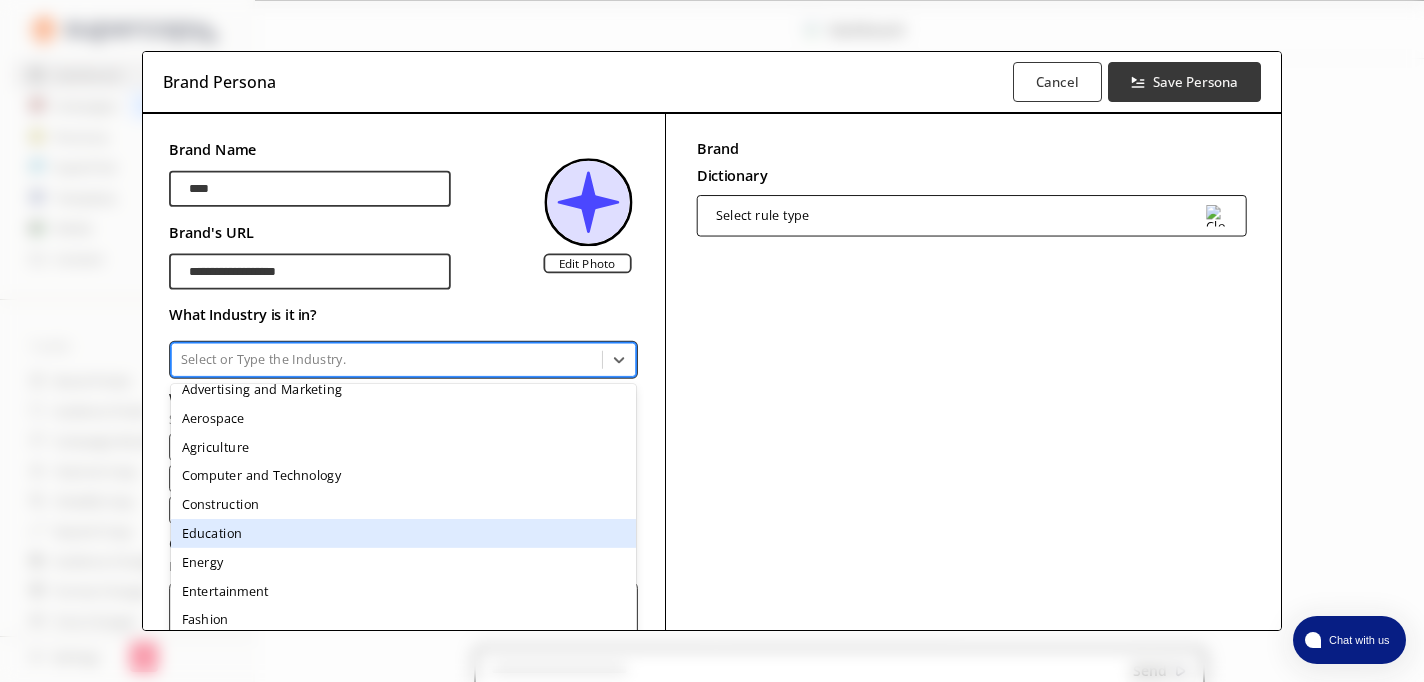 click on "Education" at bounding box center (403, 533) 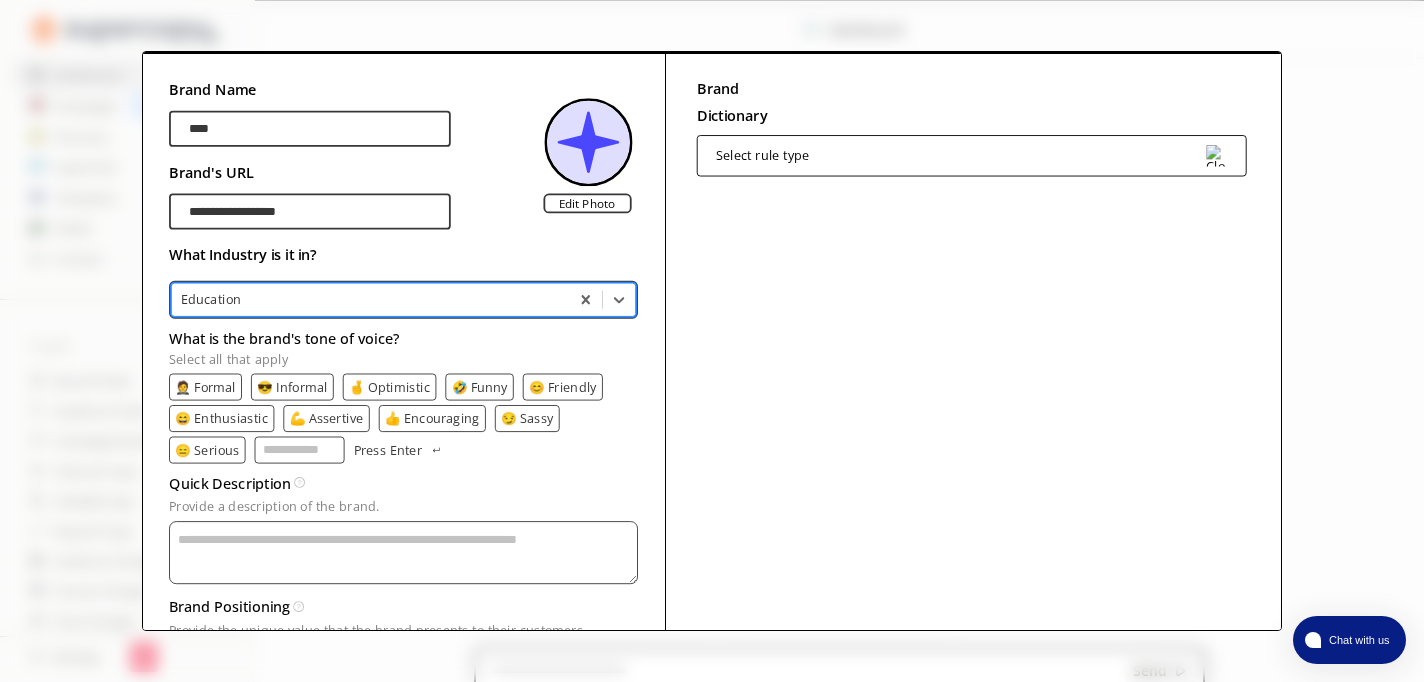scroll, scrollTop: 88, scrollLeft: 0, axis: vertical 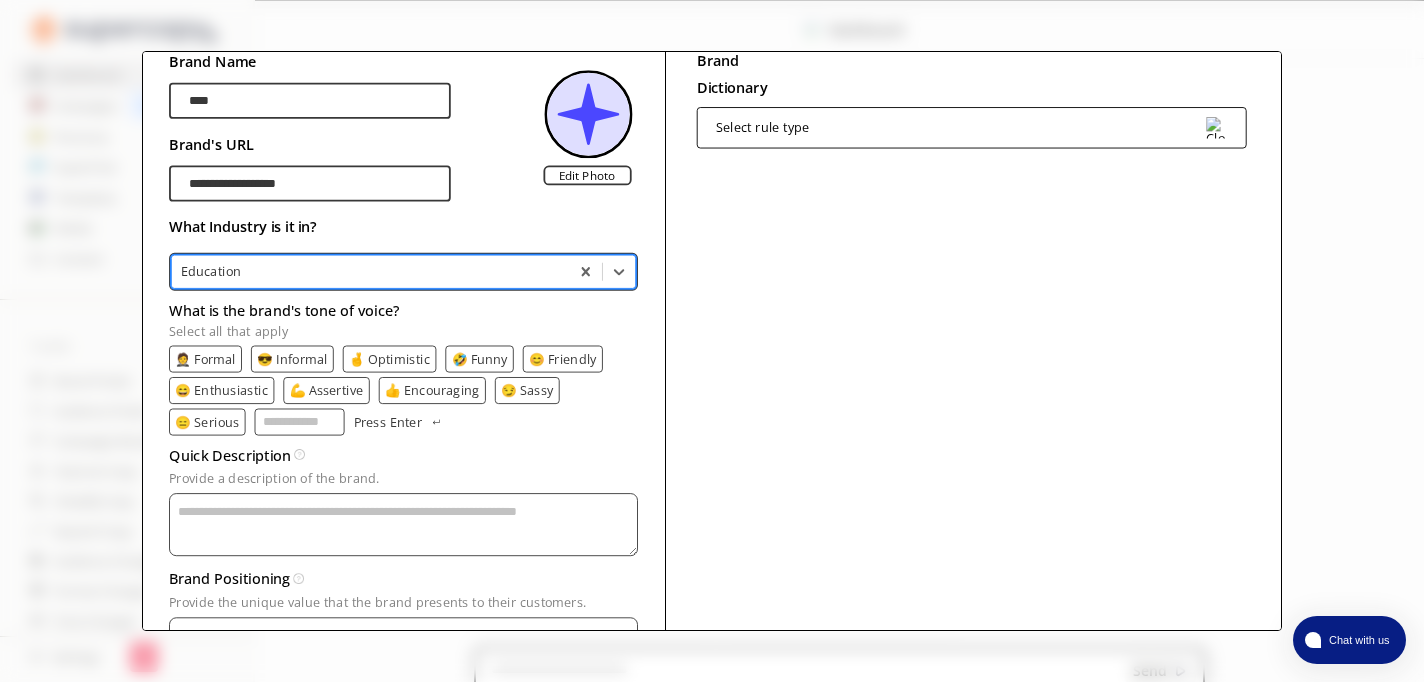 click on "😊 Friendly" at bounding box center [563, 359] 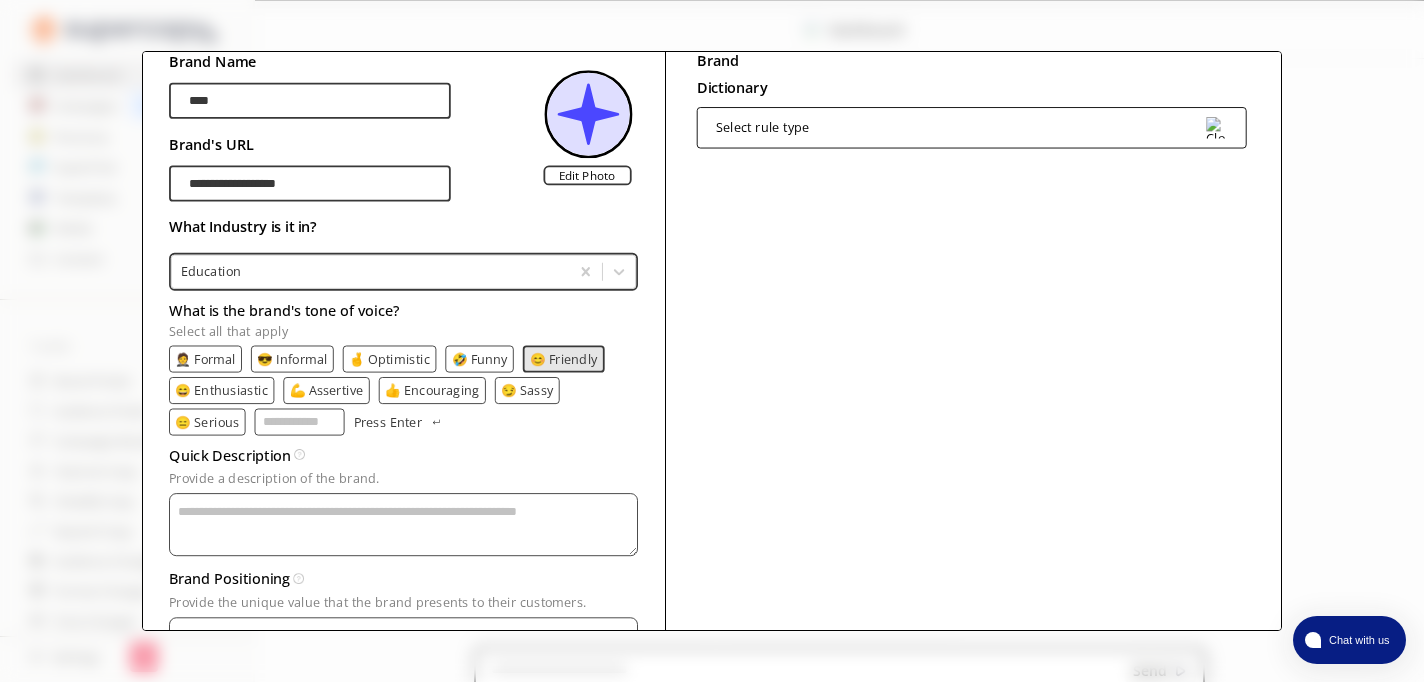 click on "😄 Enthusiastic" at bounding box center [222, 390] 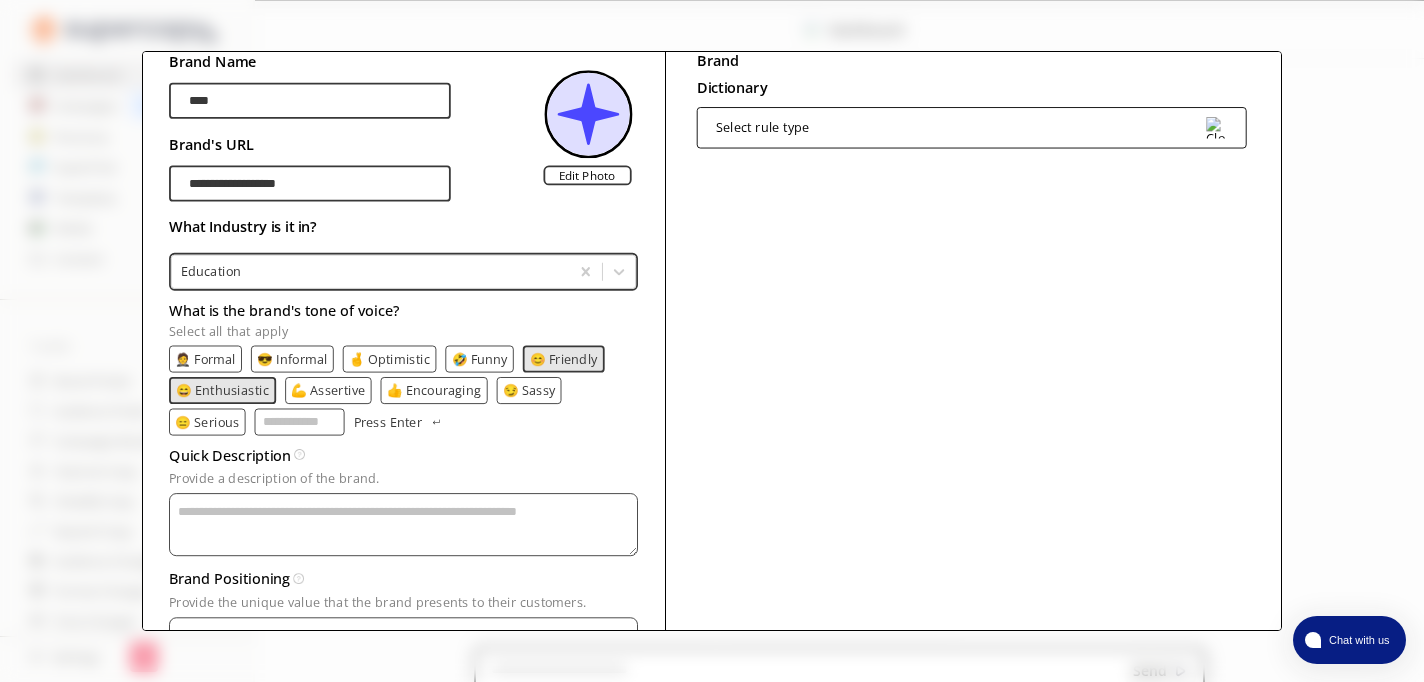 click on "🤵 Formal" at bounding box center (206, 359) 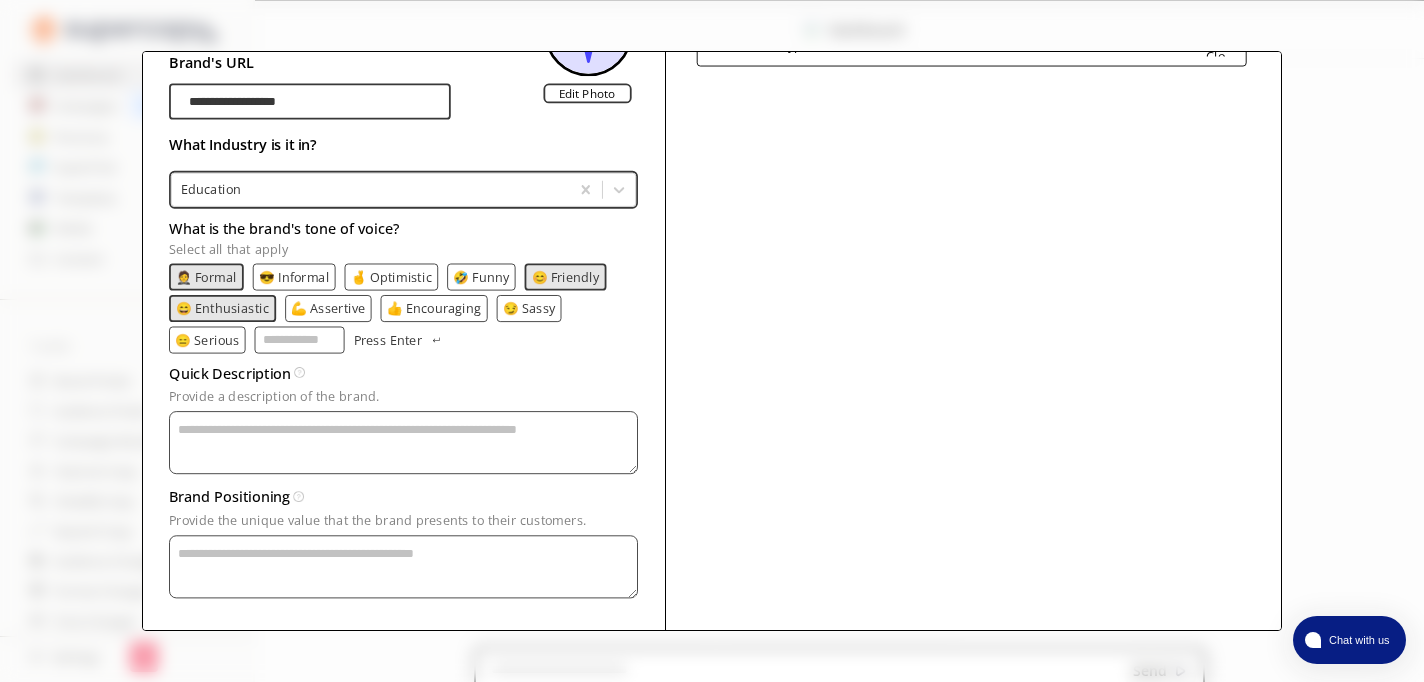 scroll, scrollTop: 187, scrollLeft: 0, axis: vertical 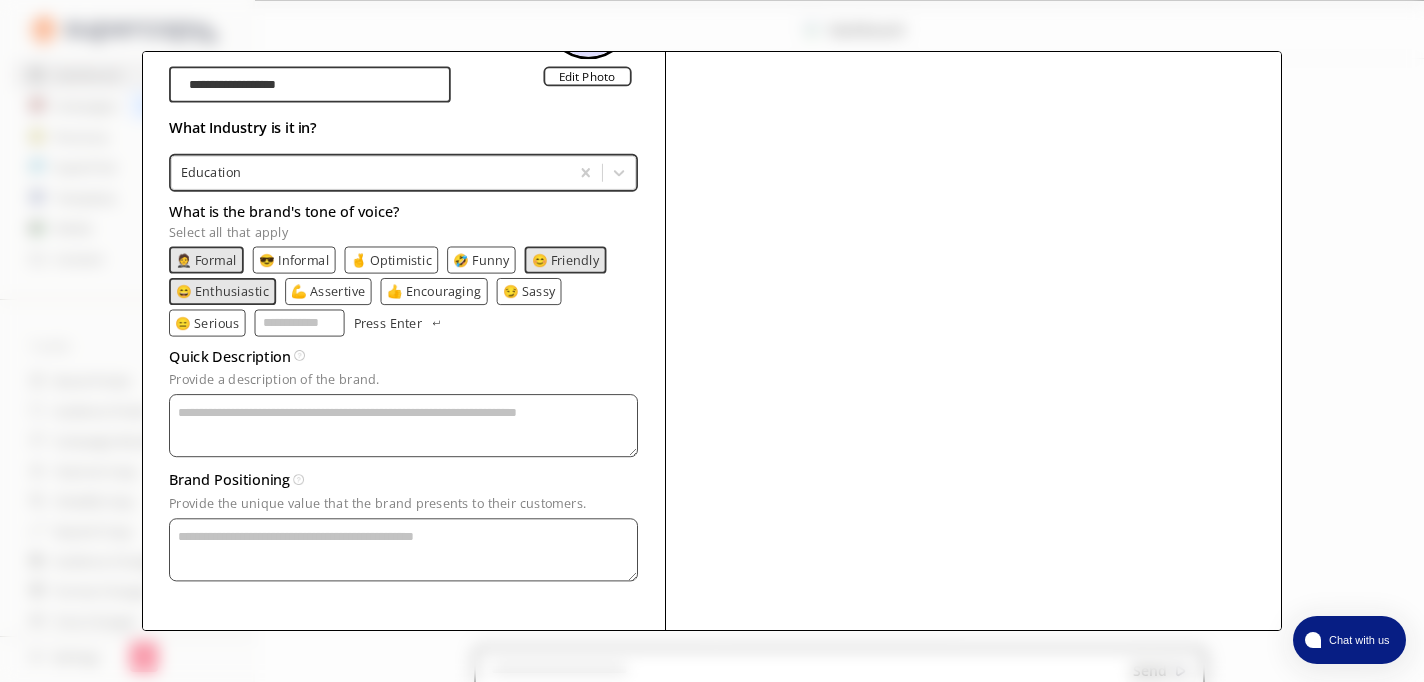 click on "Provide a description of the brand." at bounding box center (403, 425) 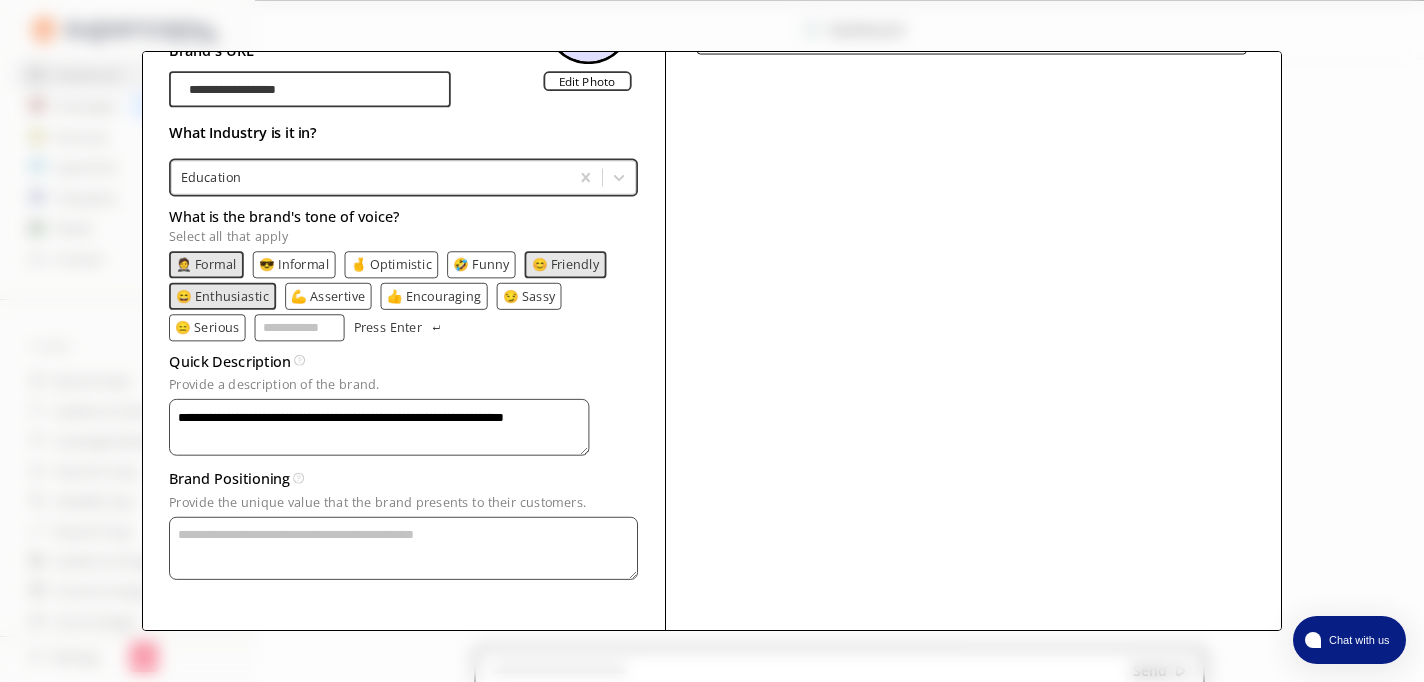 click on "**********" at bounding box center (379, 427) 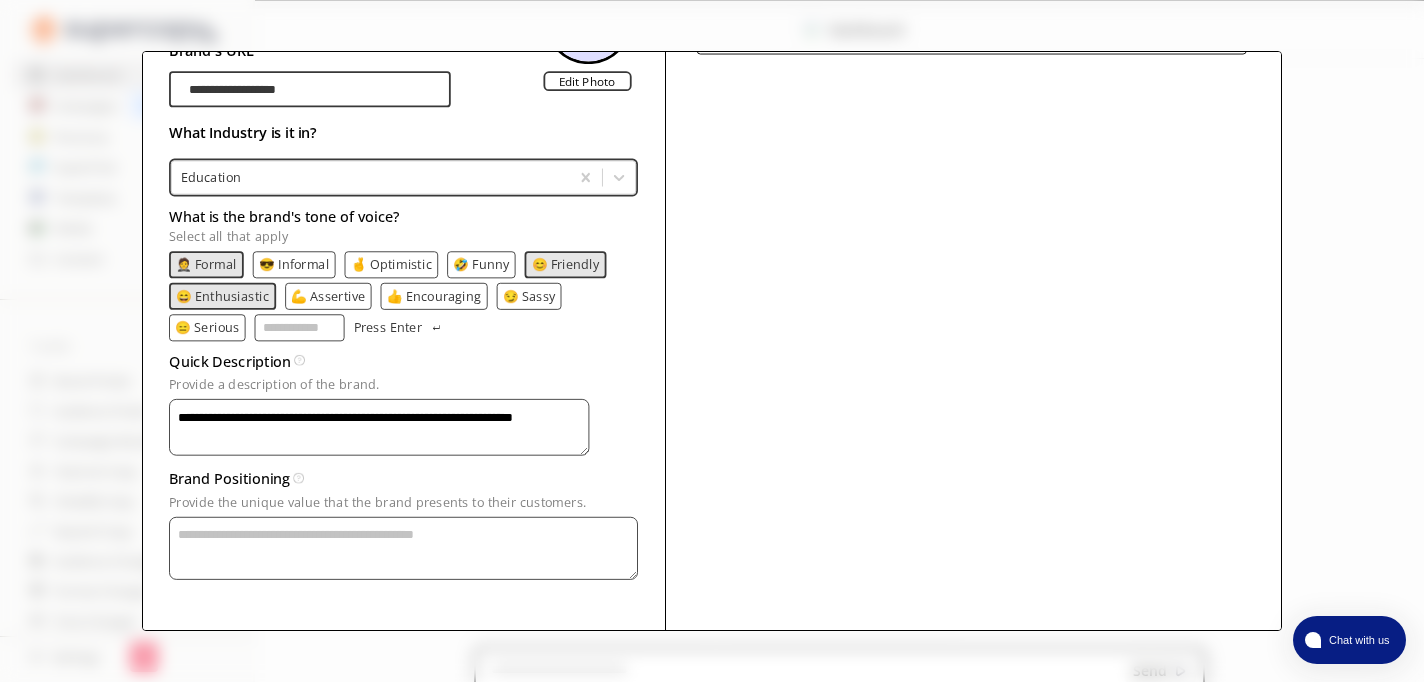 click on "**********" at bounding box center [379, 427] 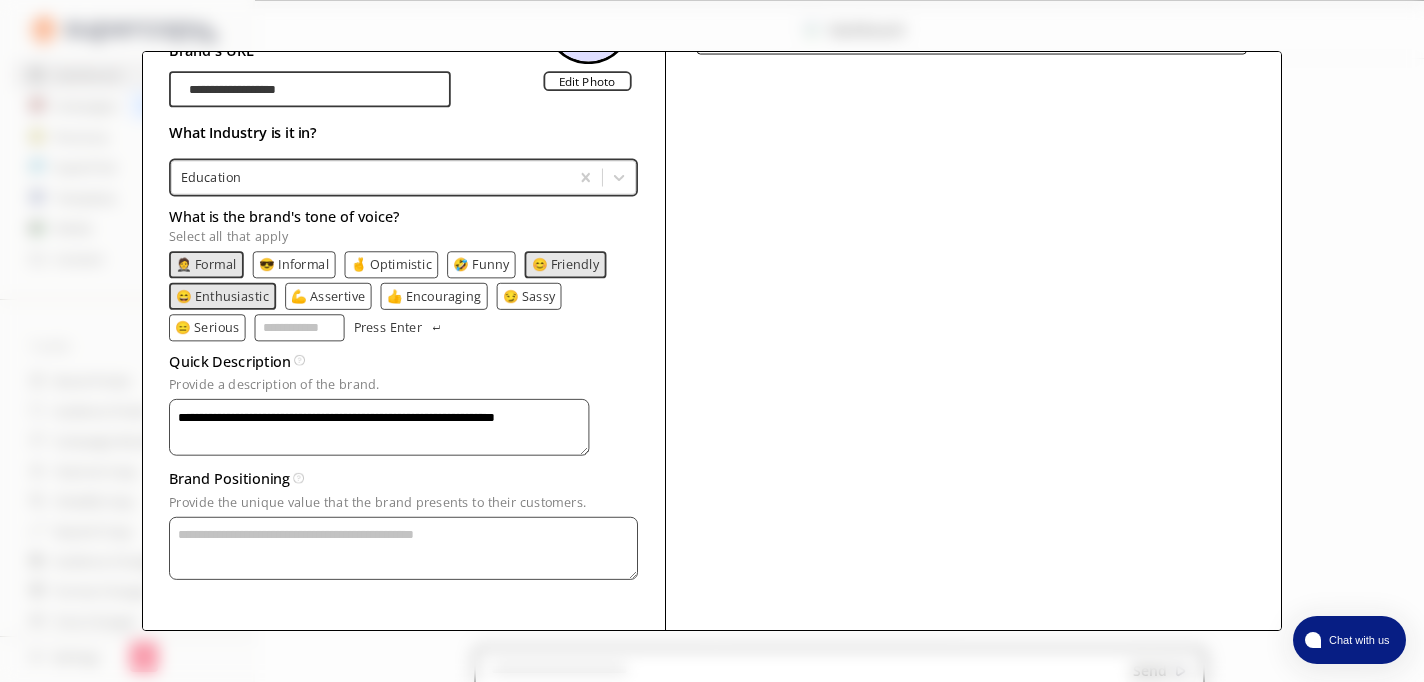 click on "**********" at bounding box center [379, 427] 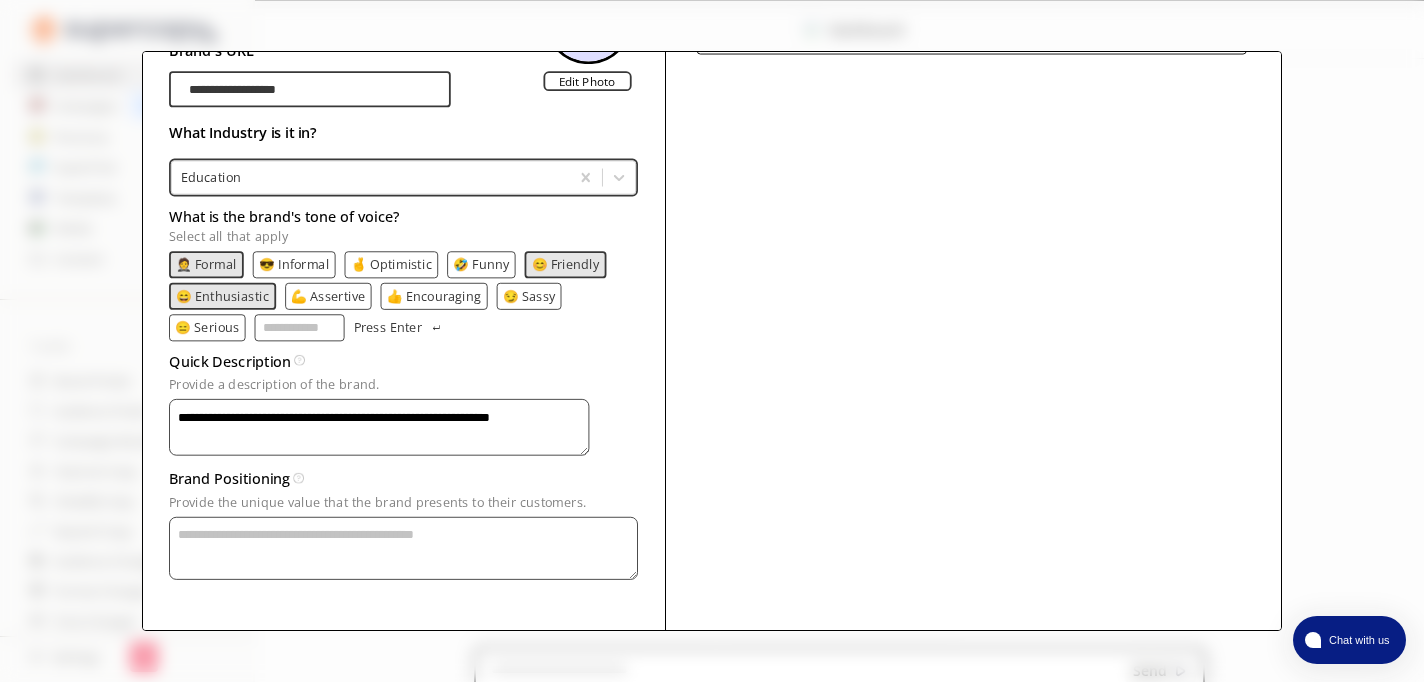 click on "**********" at bounding box center [379, 427] 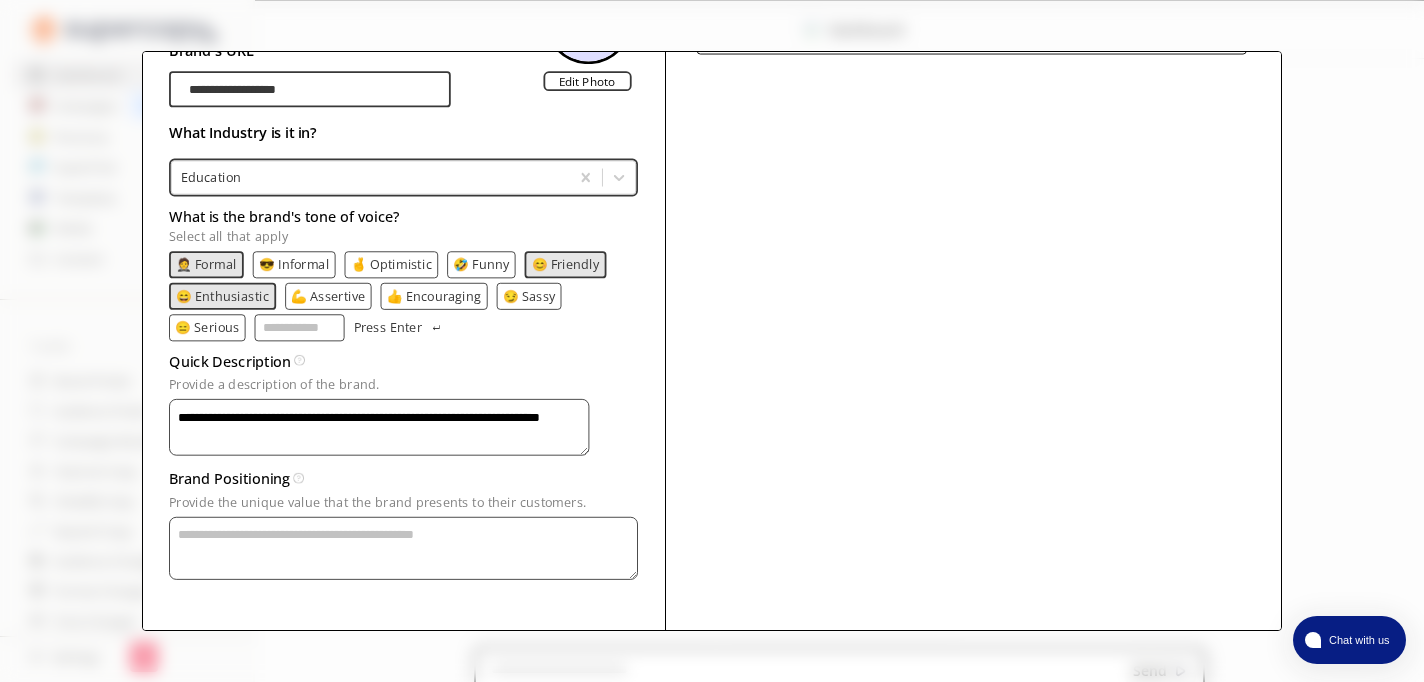 scroll, scrollTop: 59, scrollLeft: 0, axis: vertical 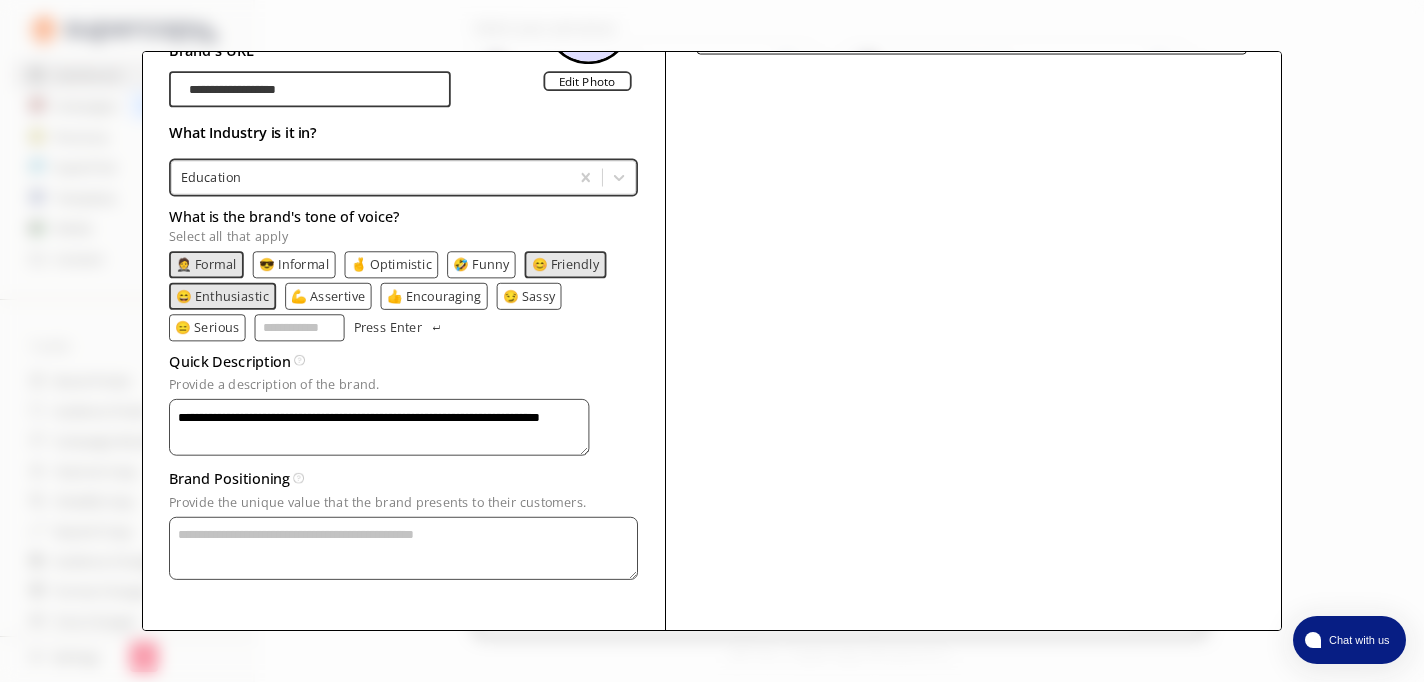 type on "**********" 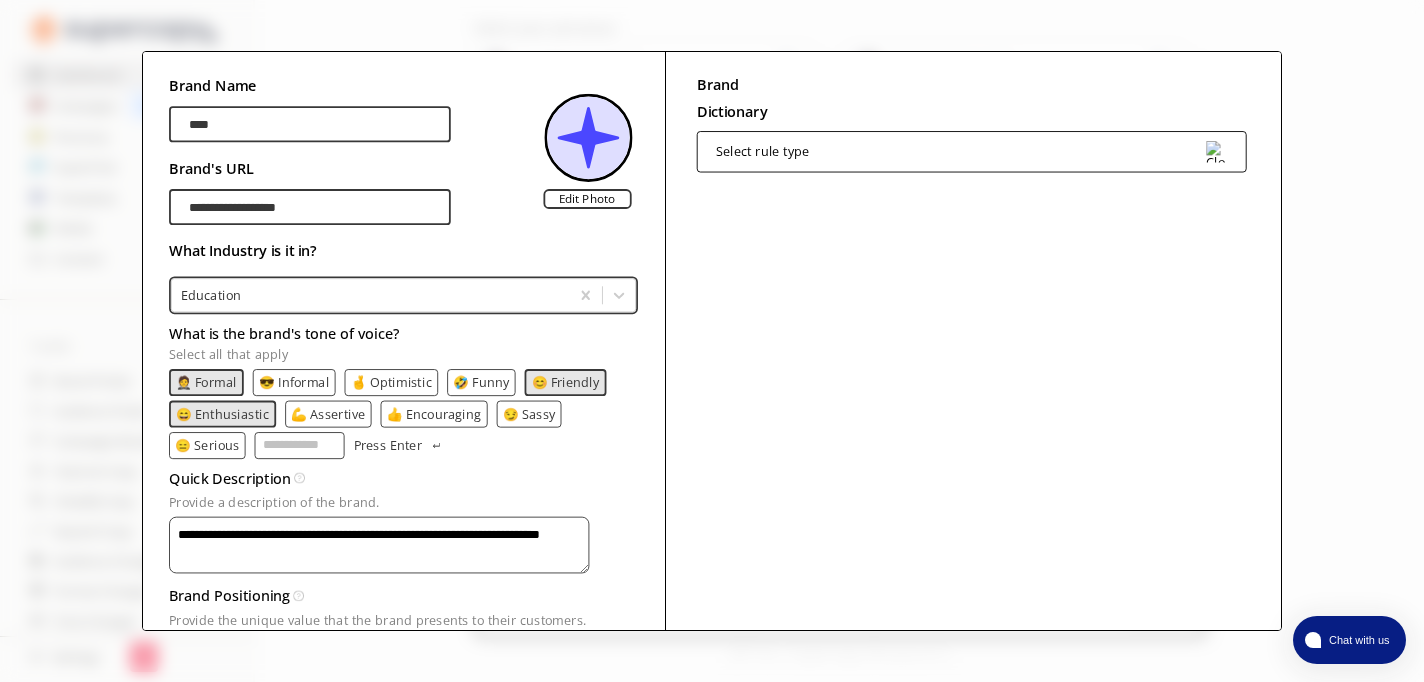scroll, scrollTop: 0, scrollLeft: 0, axis: both 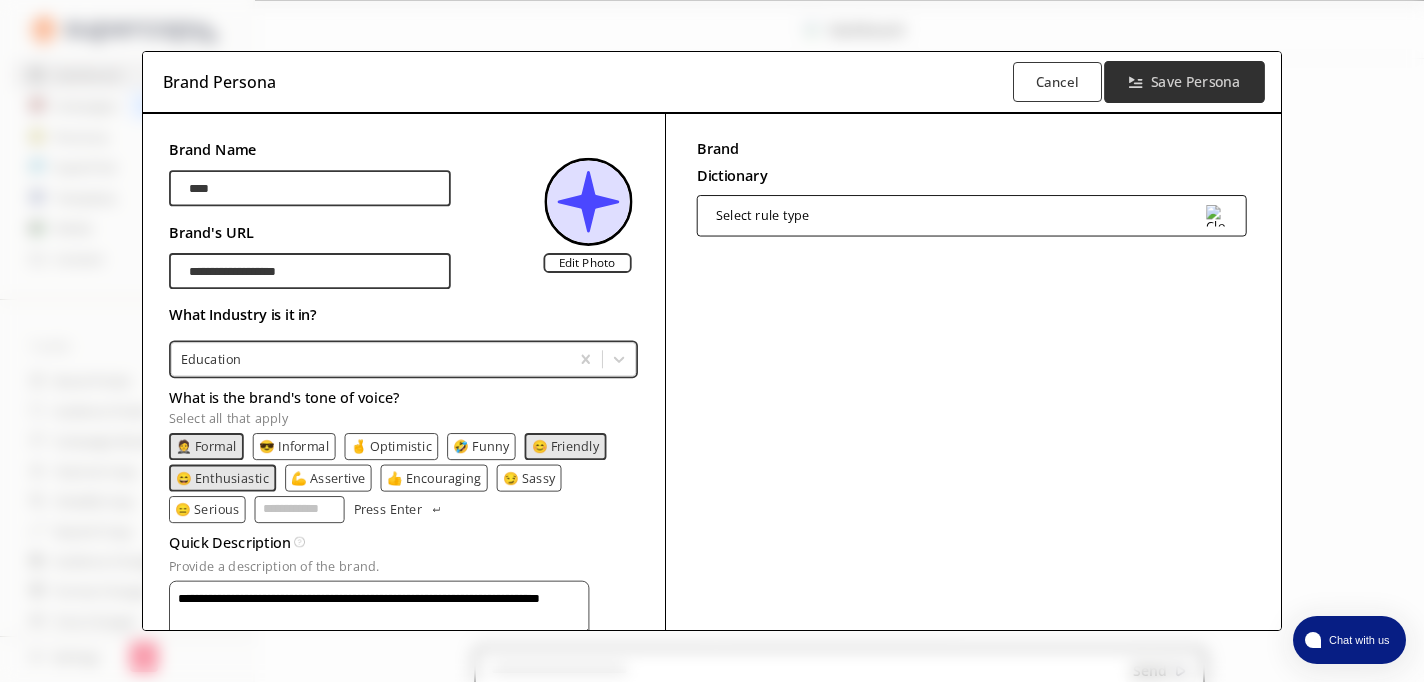 type on "**********" 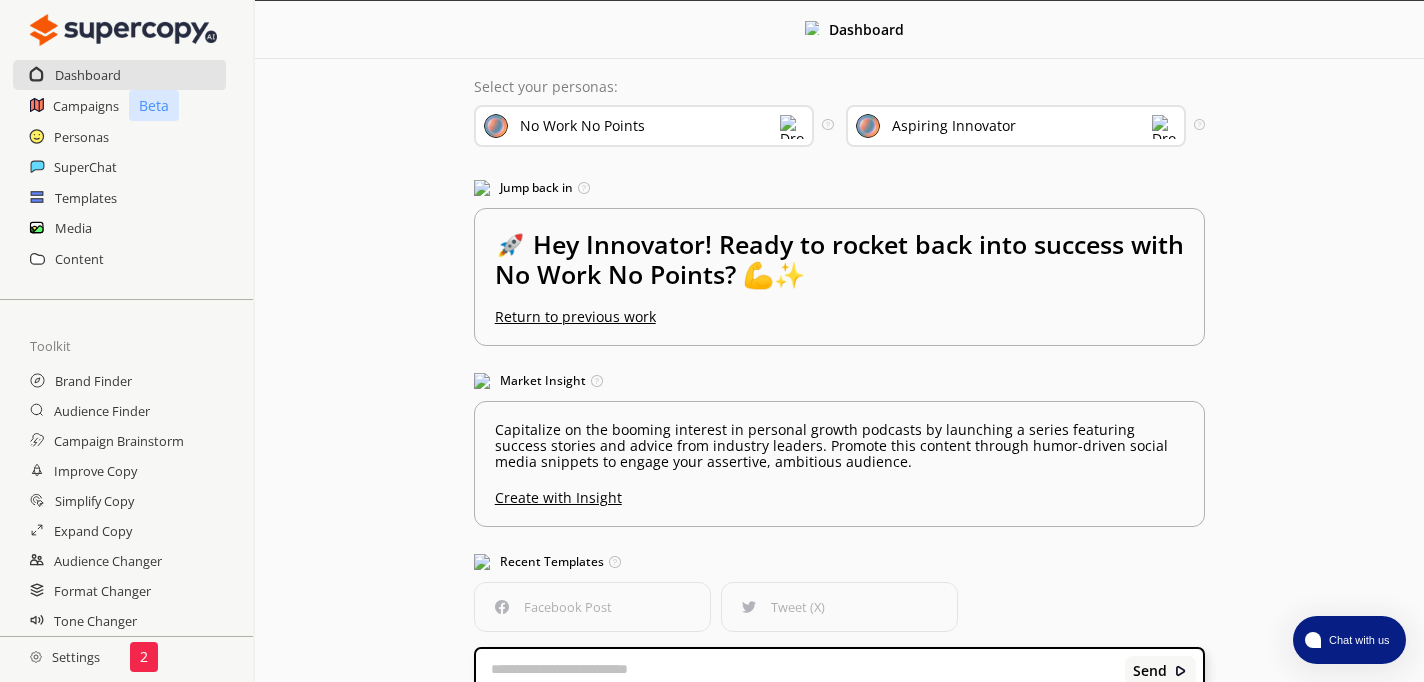 click at bounding box center (792, 127) 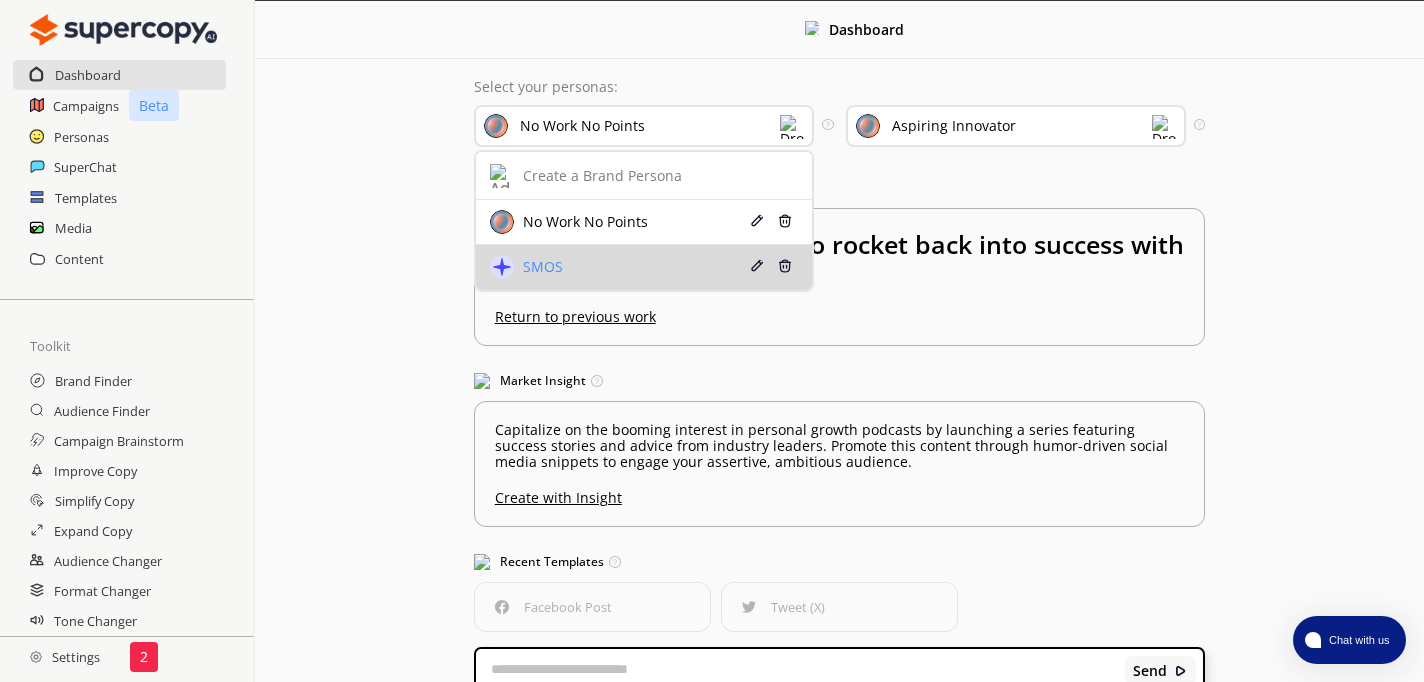 click on "SMOS" at bounding box center [617, 222] 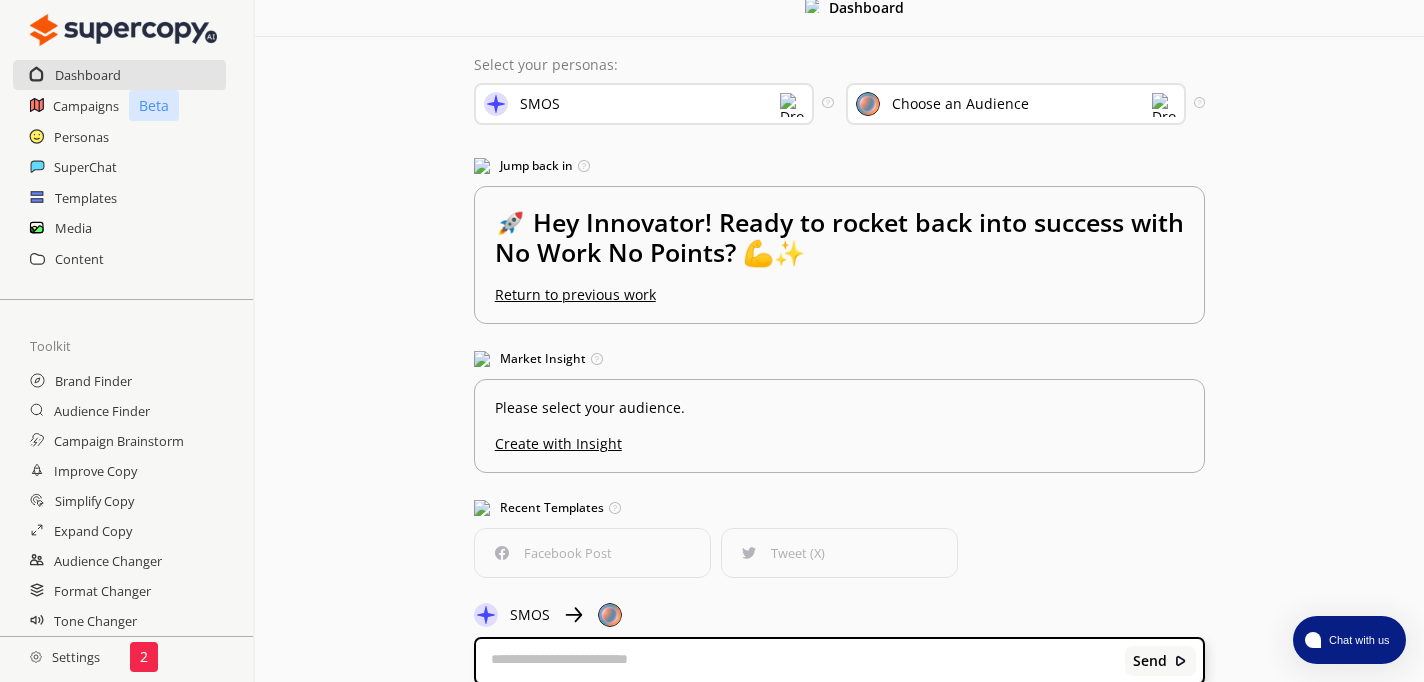 scroll, scrollTop: 0, scrollLeft: 0, axis: both 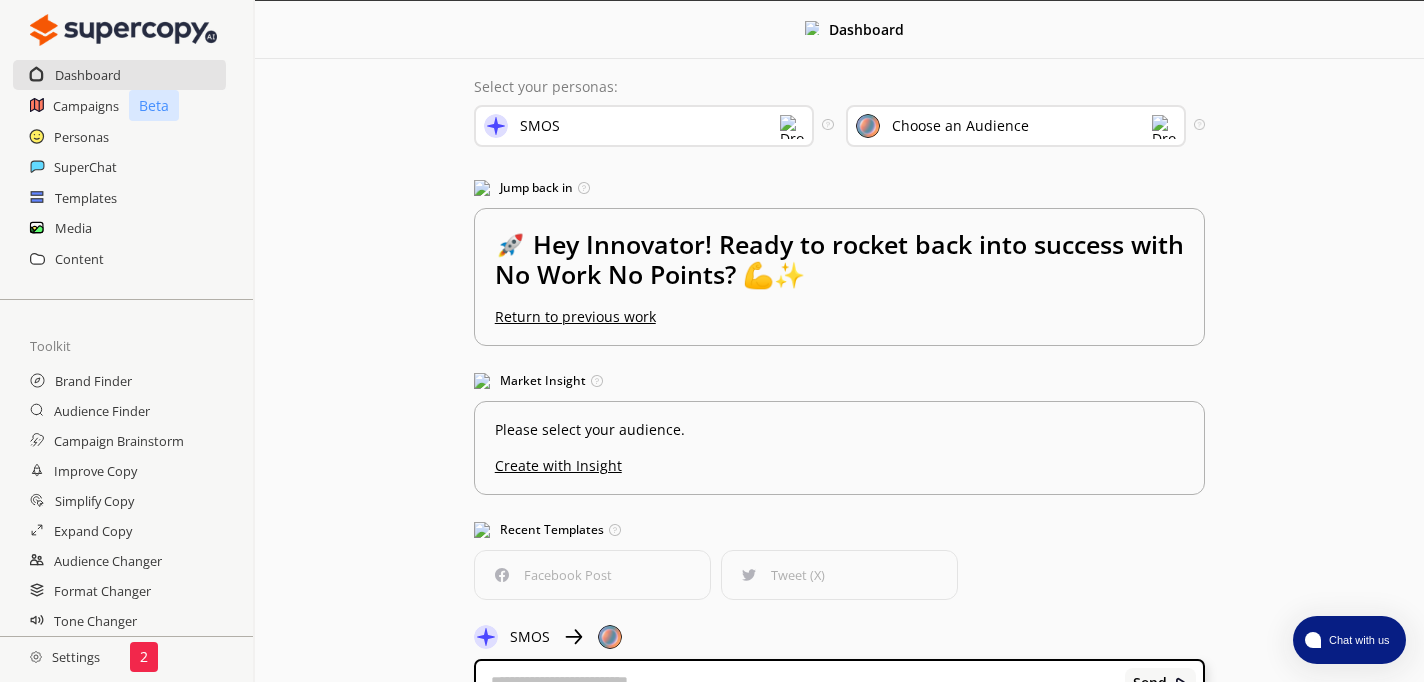 click on "Choose an Audience" at bounding box center (540, 126) 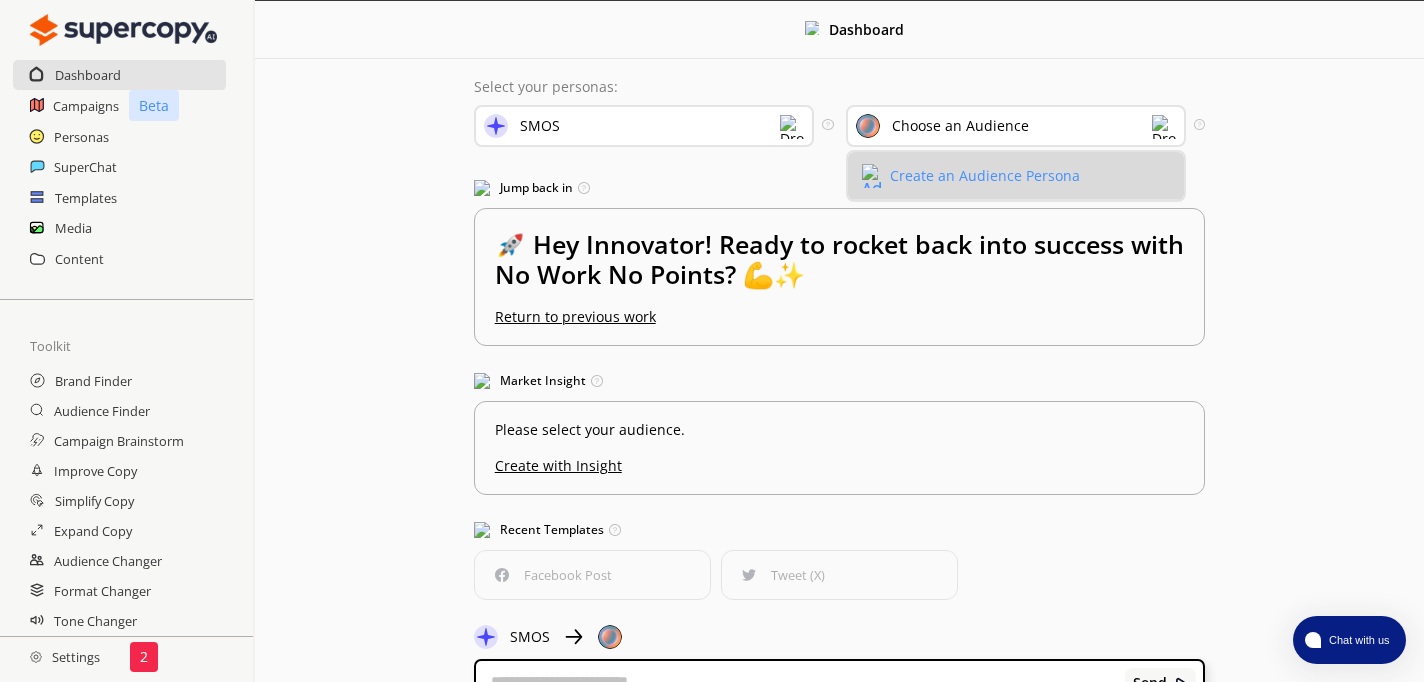 click on "Create an Audience Persona" at bounding box center (985, 176) 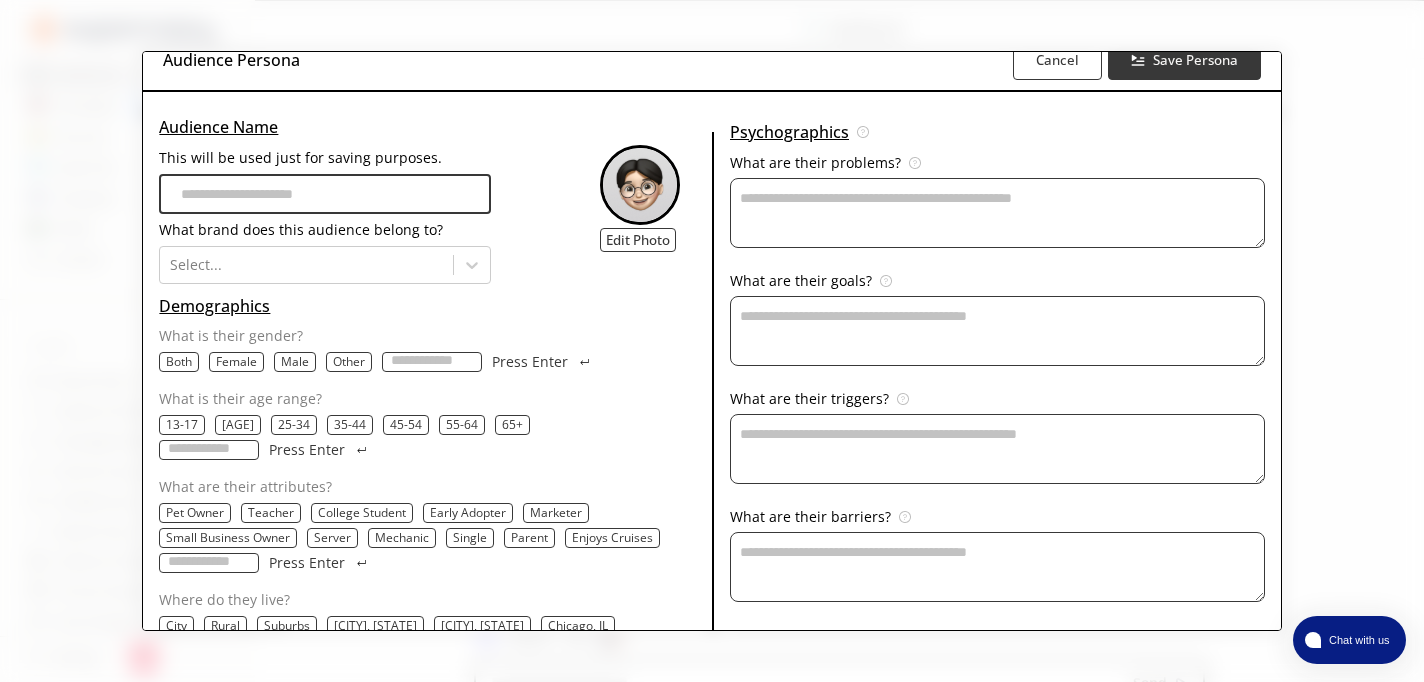 scroll, scrollTop: 17, scrollLeft: 0, axis: vertical 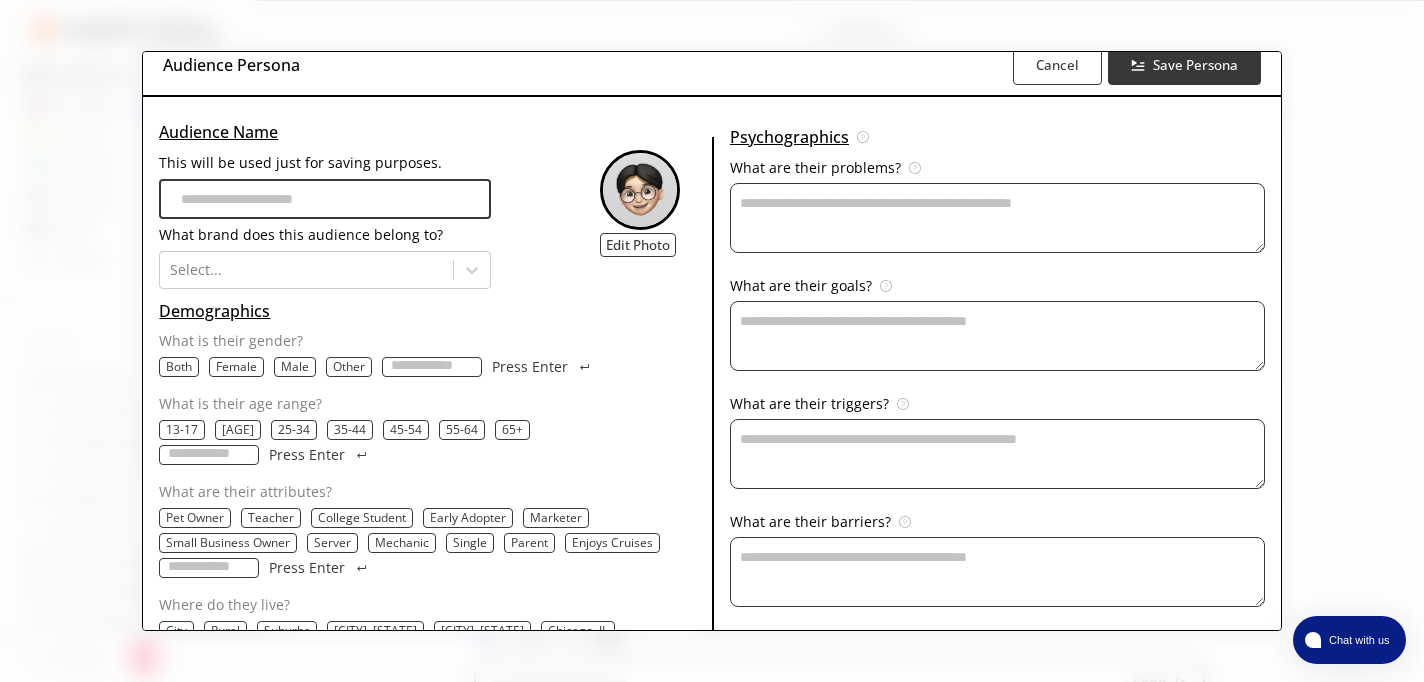 click on "This will be used just for saving purposes." at bounding box center (325, 199) 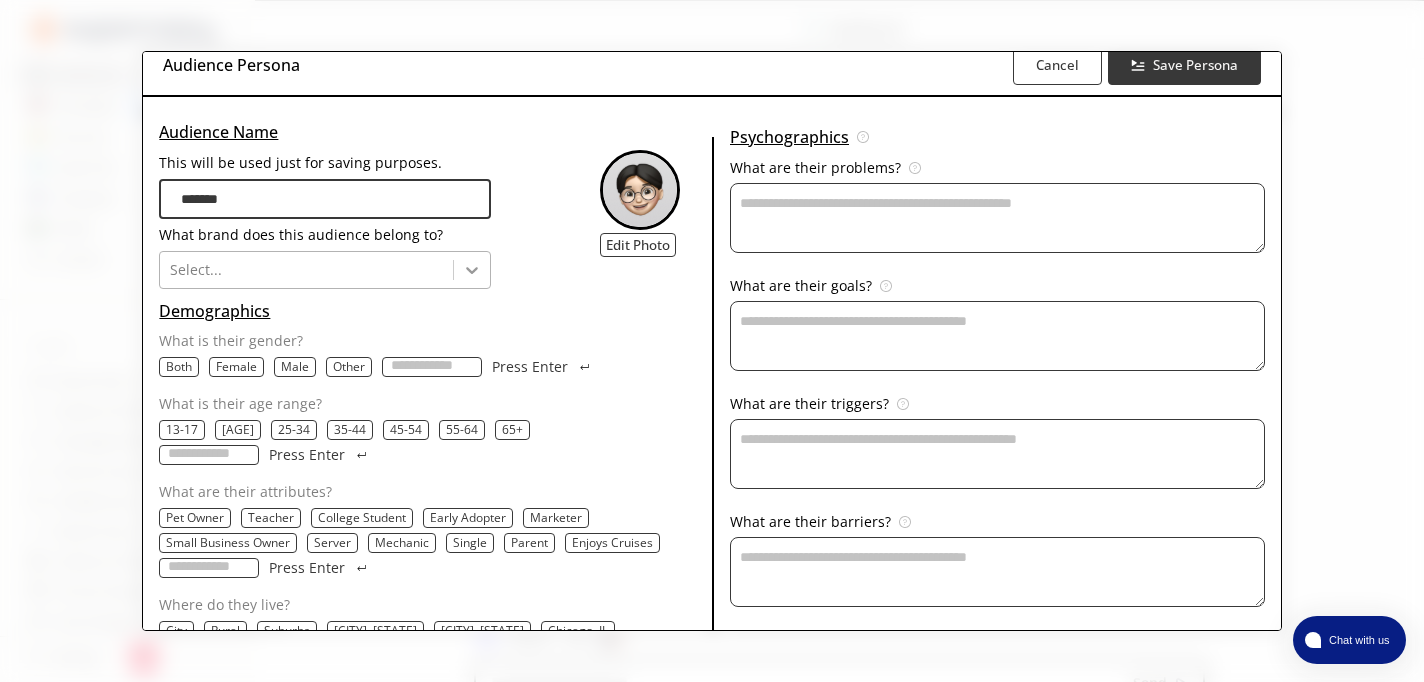 type on "*******" 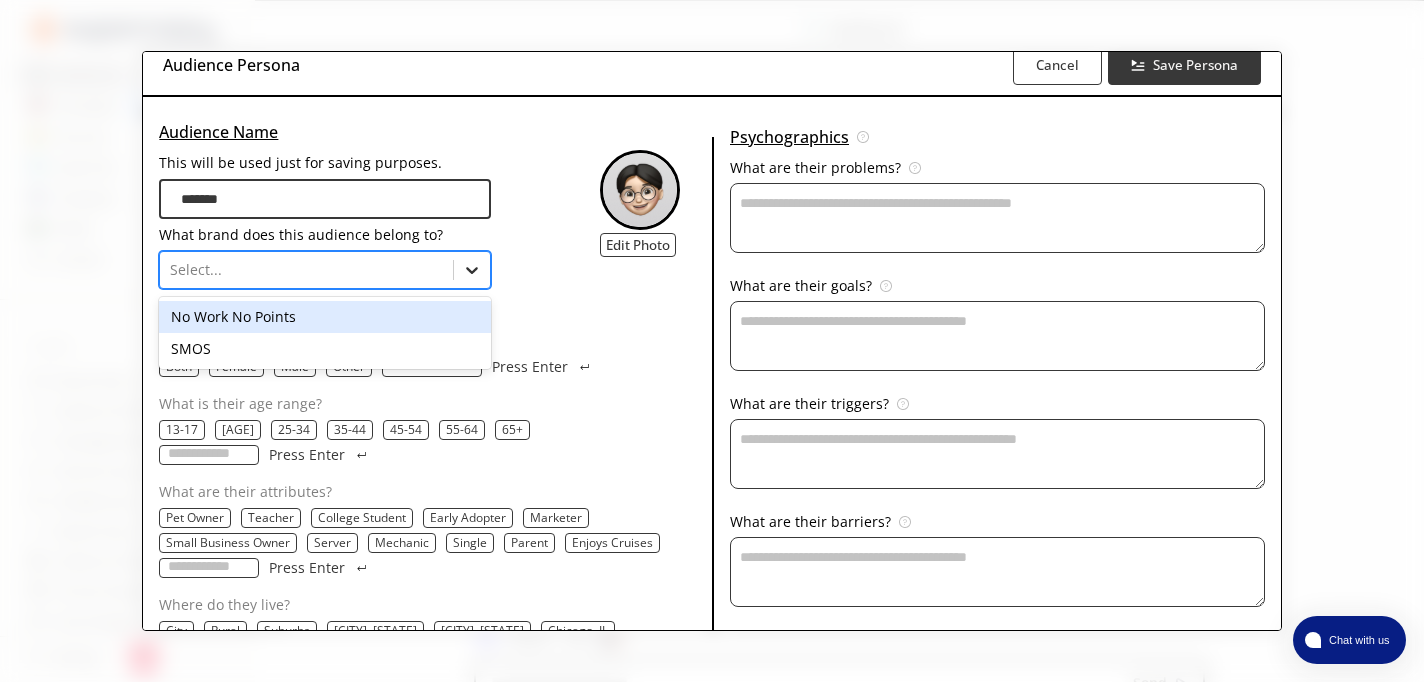 click at bounding box center (472, 270) 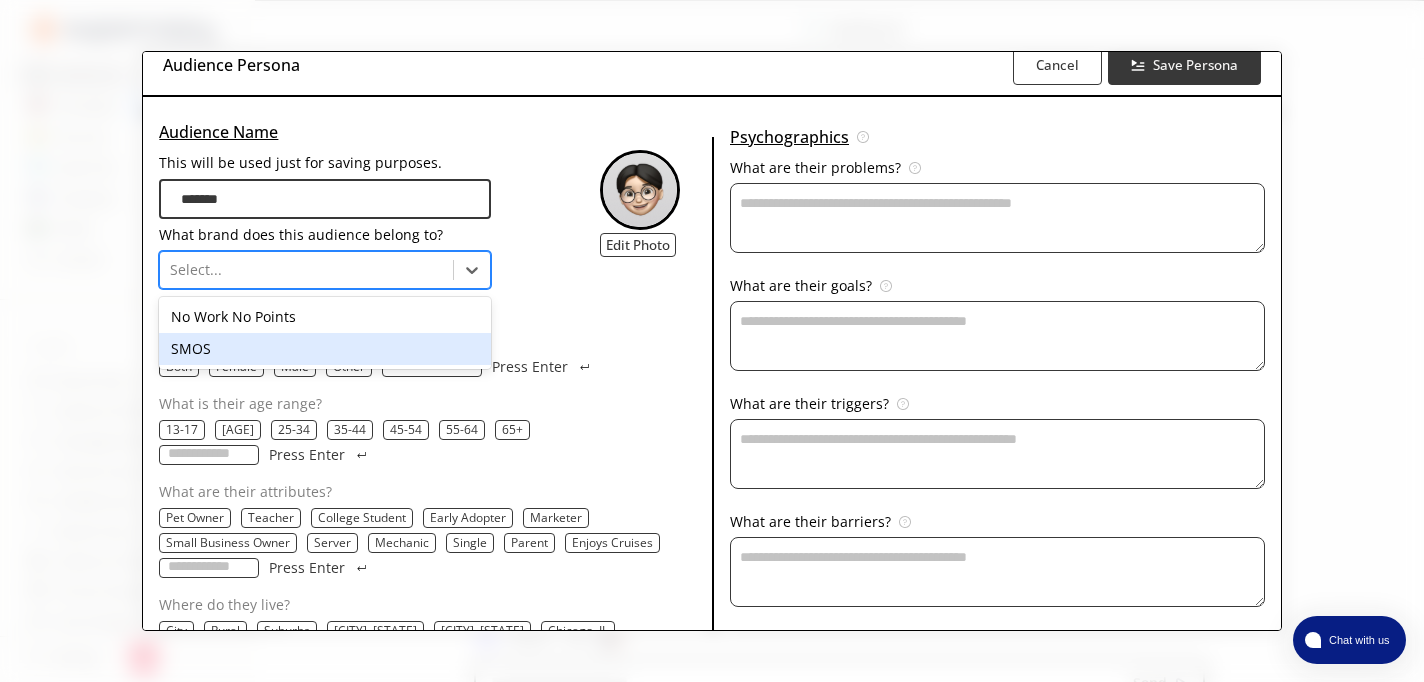 click on "SMOS" at bounding box center (325, 349) 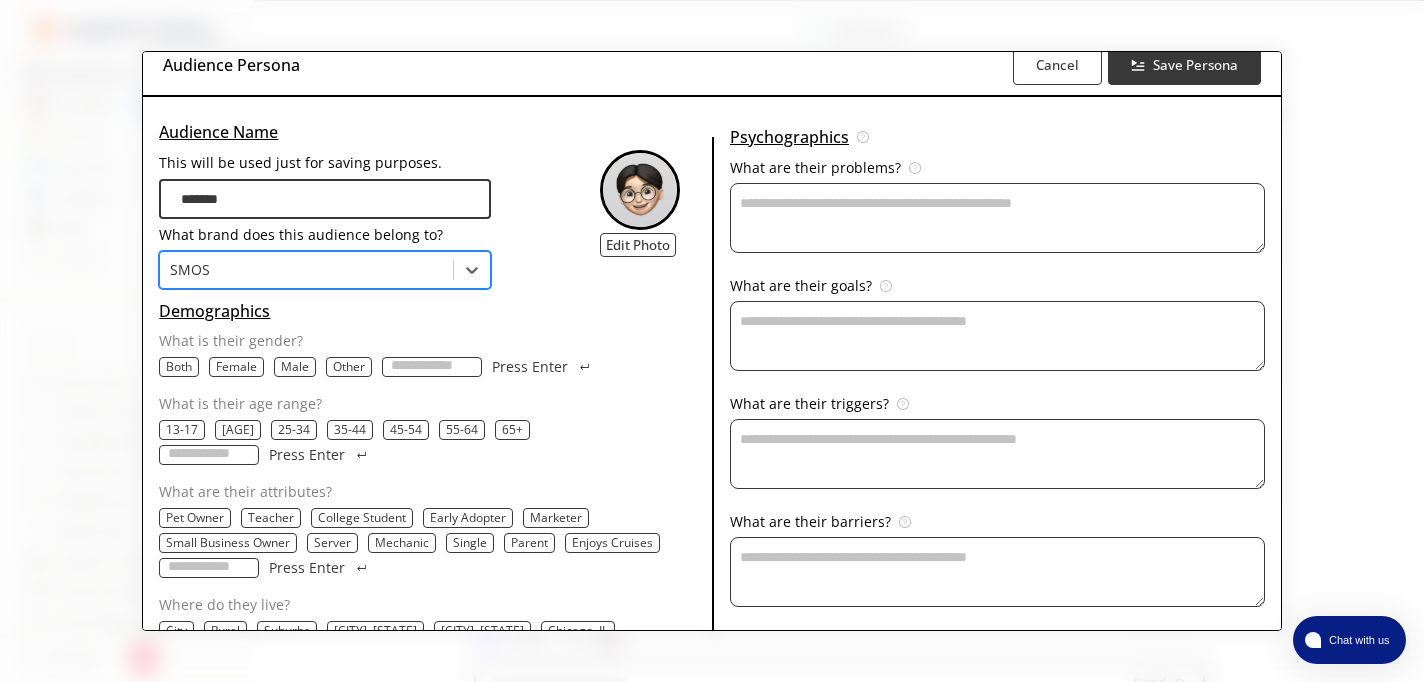 scroll, scrollTop: 93, scrollLeft: 0, axis: vertical 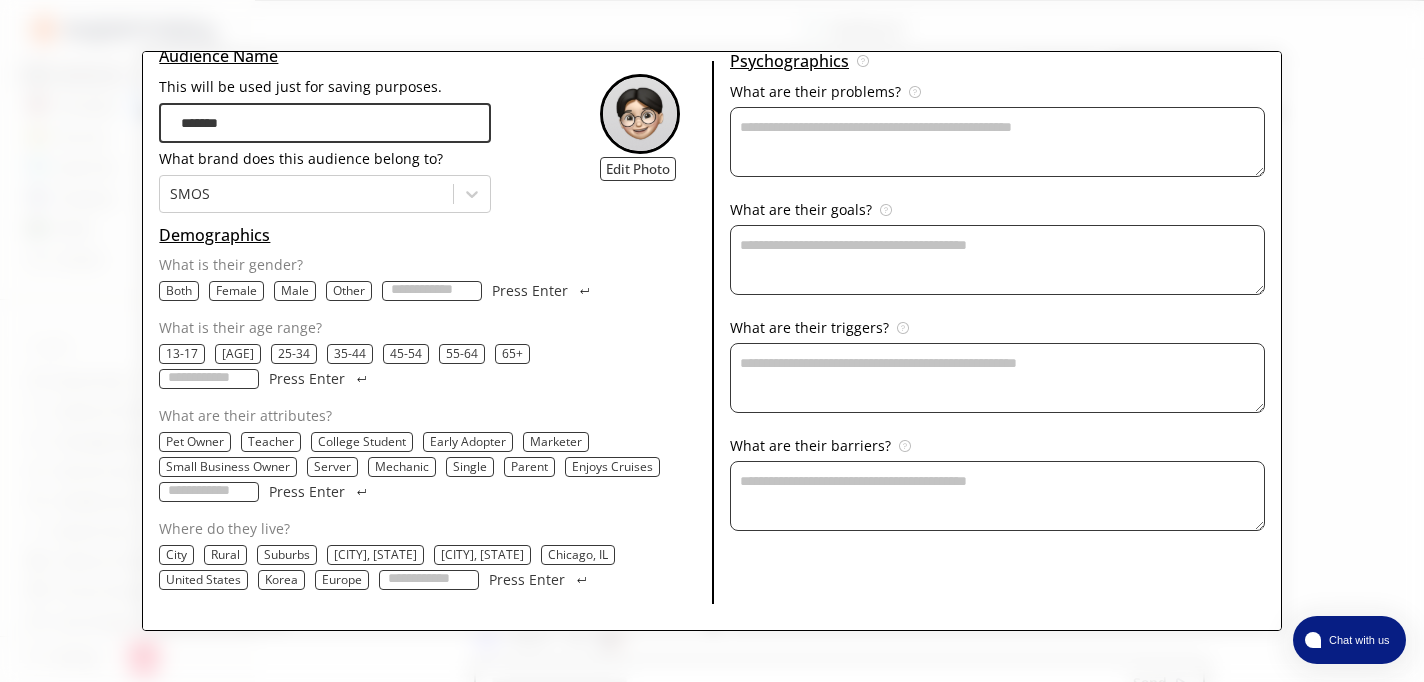 click on "Both" at bounding box center [179, 291] 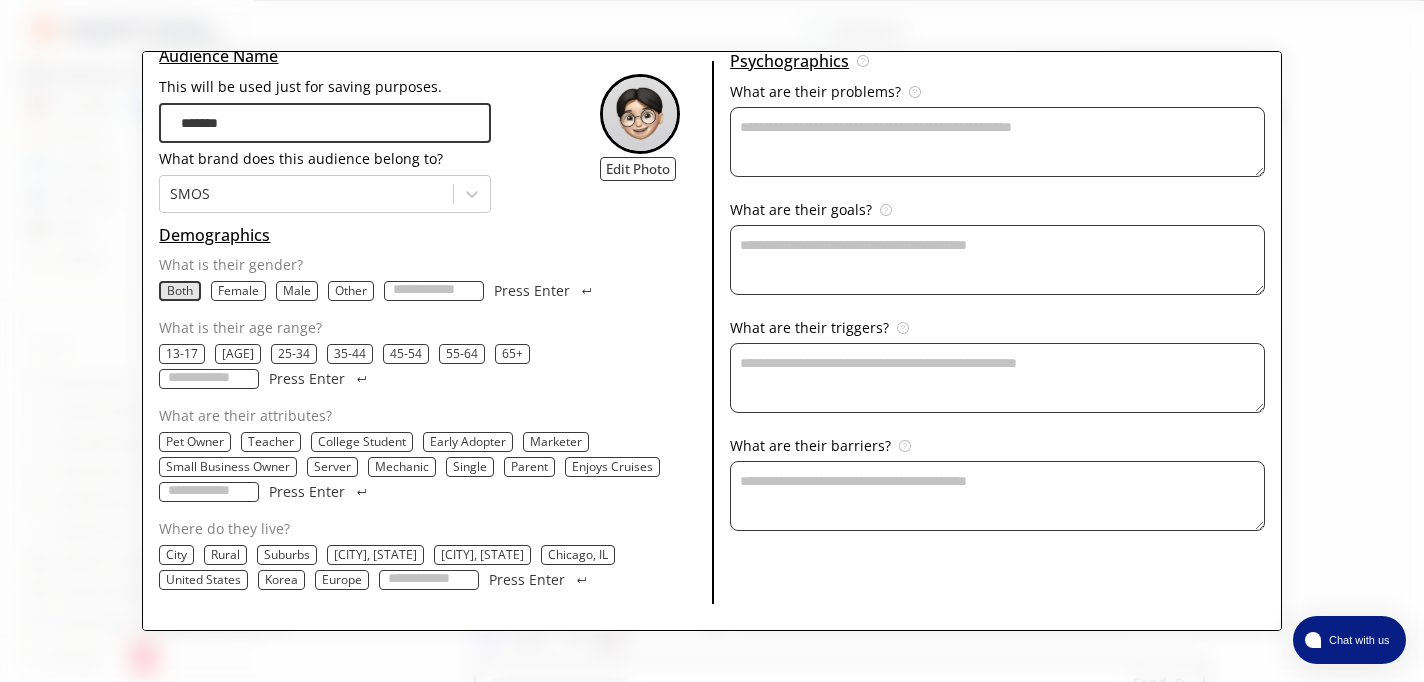scroll, scrollTop: 95, scrollLeft: 0, axis: vertical 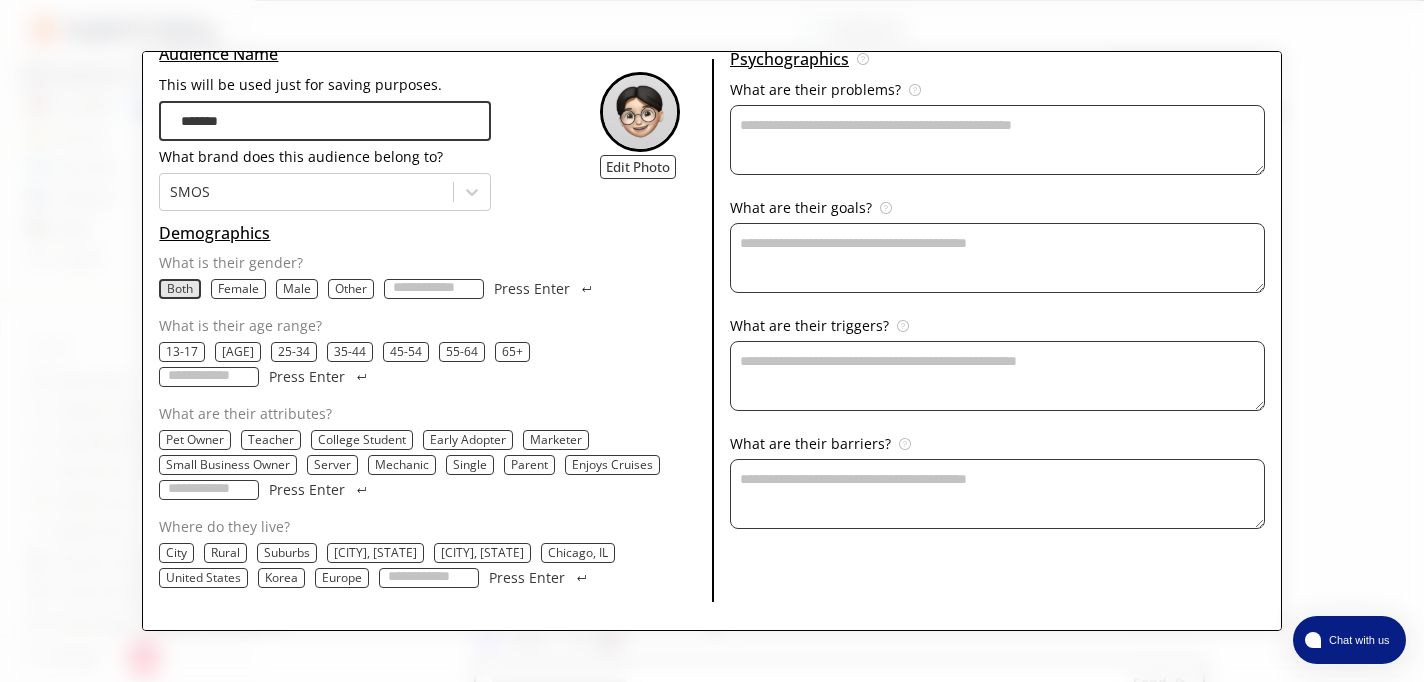 click on "25-34" at bounding box center [294, 352] 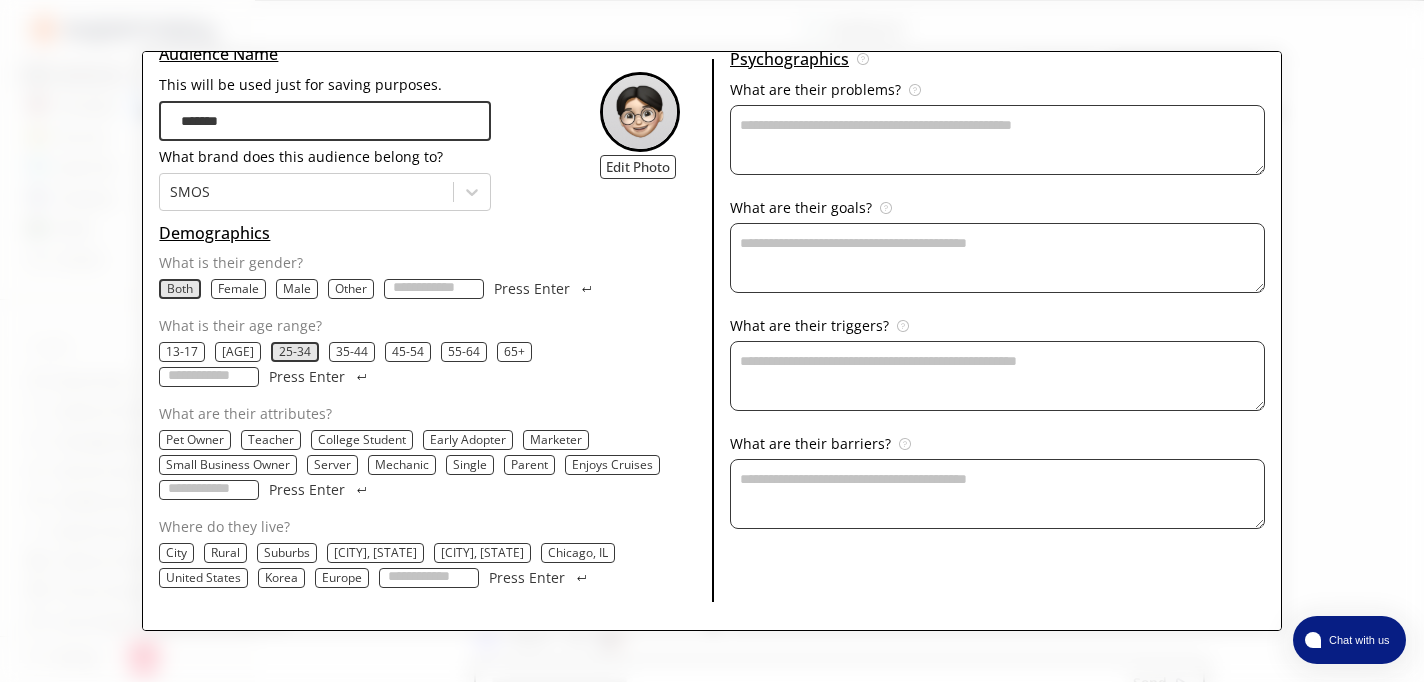 click on "35-44" at bounding box center (352, 352) 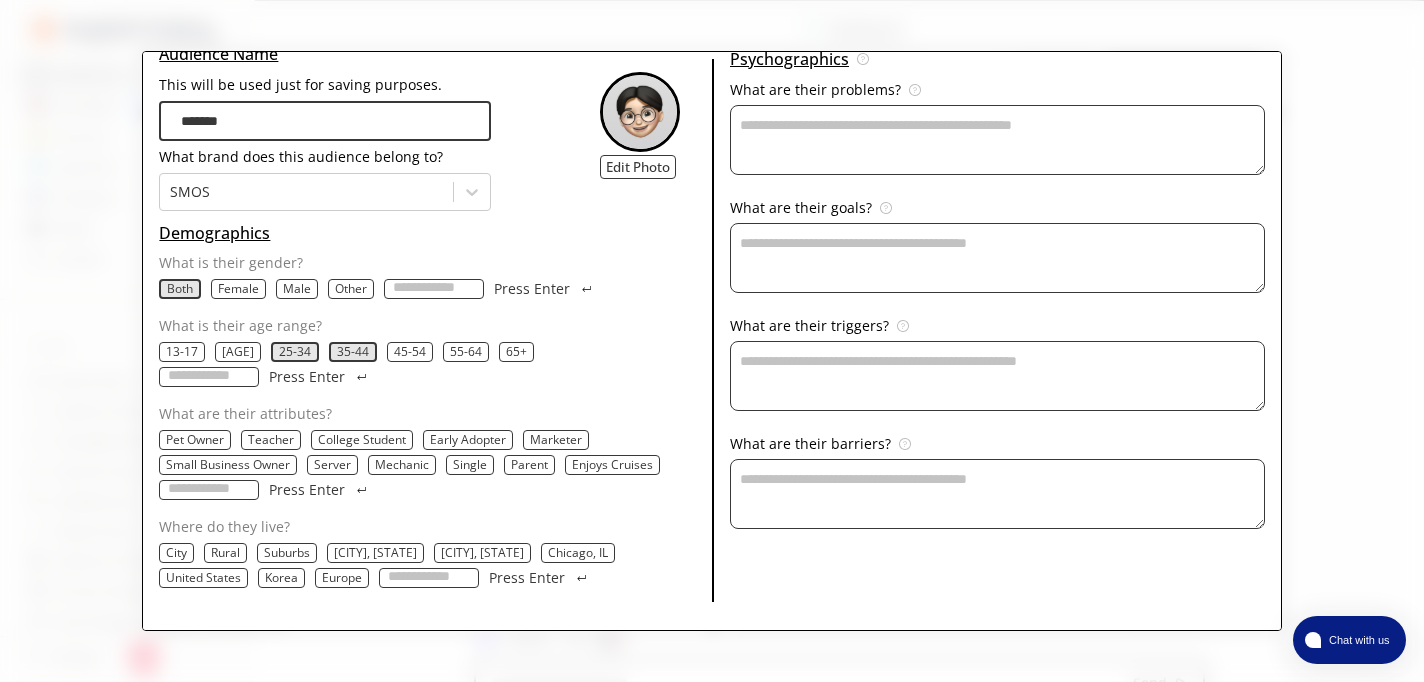 click on "45-54" at bounding box center [410, 352] 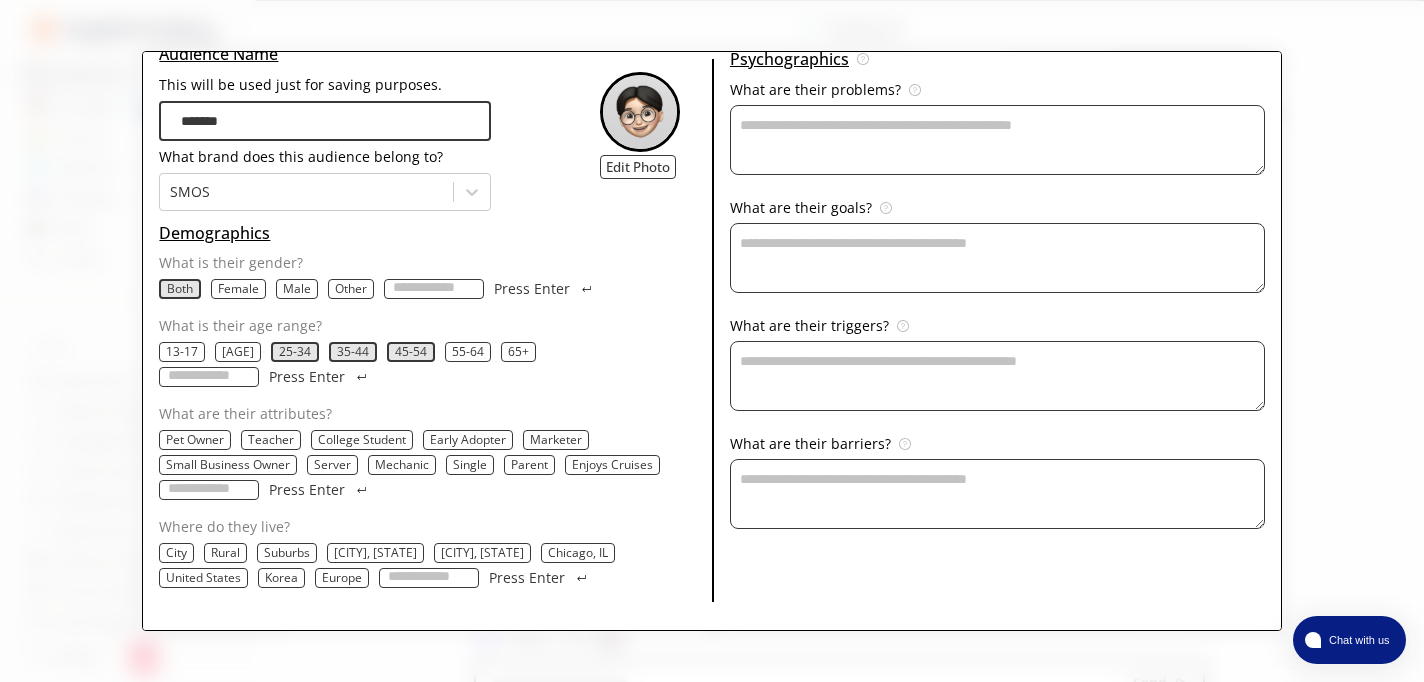 click on "55-64" at bounding box center (468, 352) 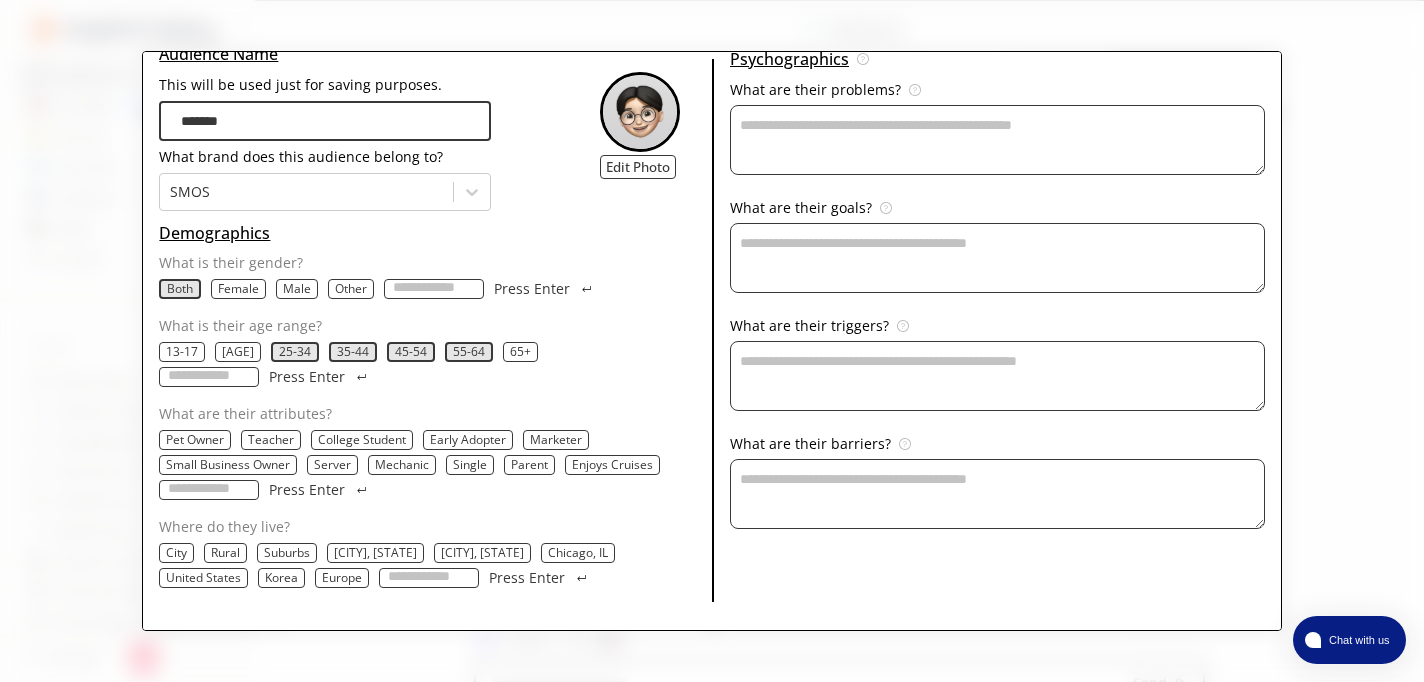 click on "65+" at bounding box center [520, 352] 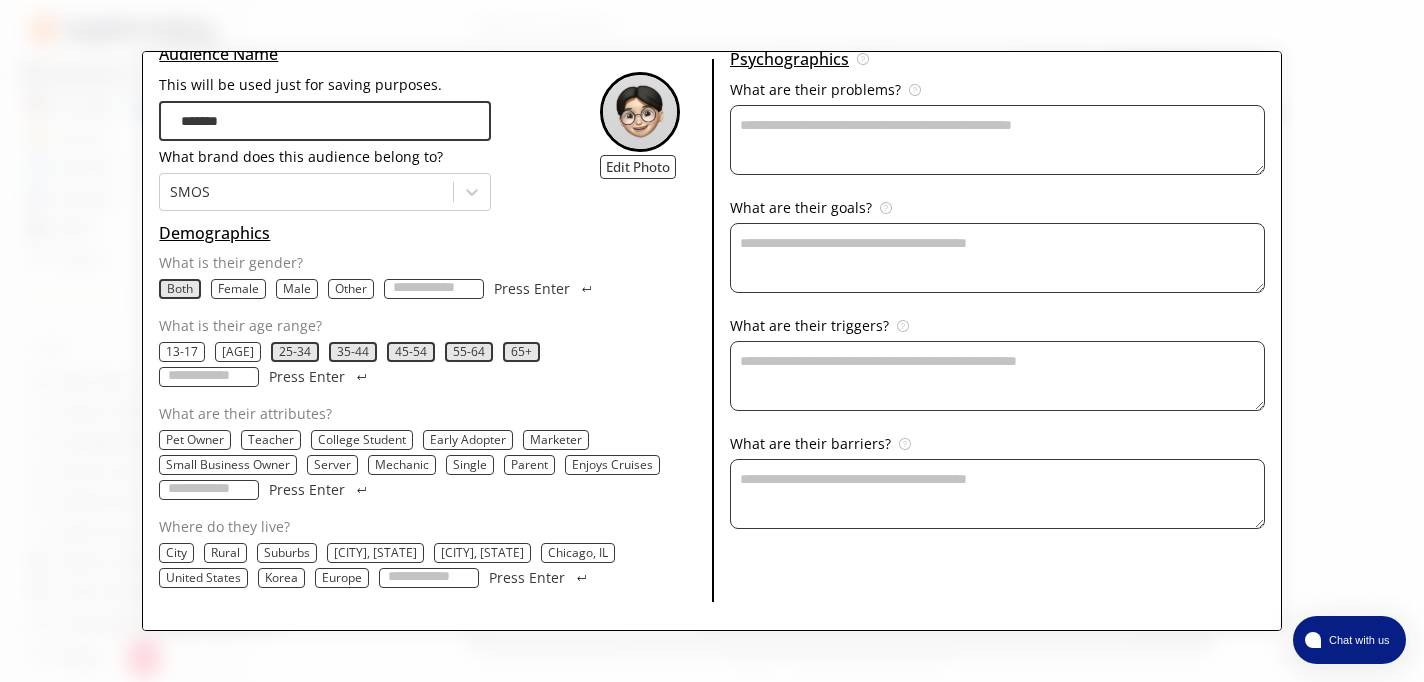 scroll, scrollTop: 71, scrollLeft: 0, axis: vertical 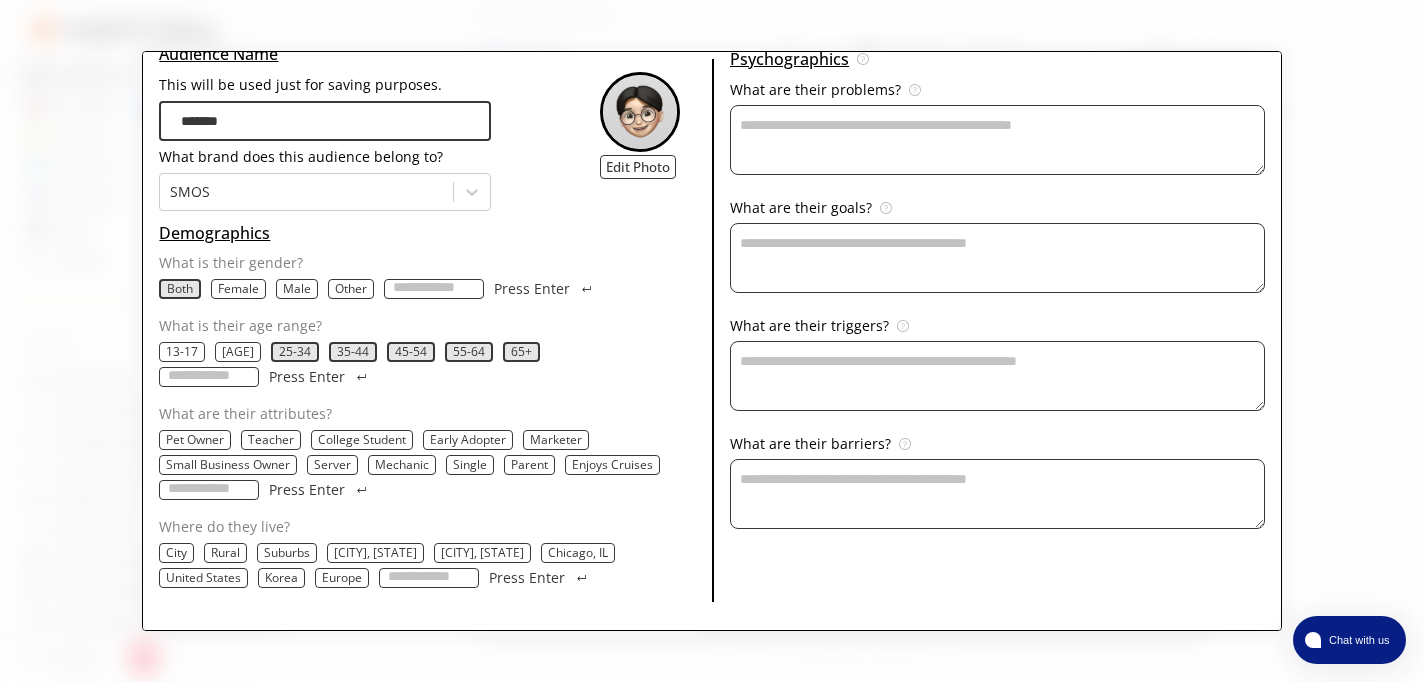 click on "Parent" at bounding box center [529, 465] 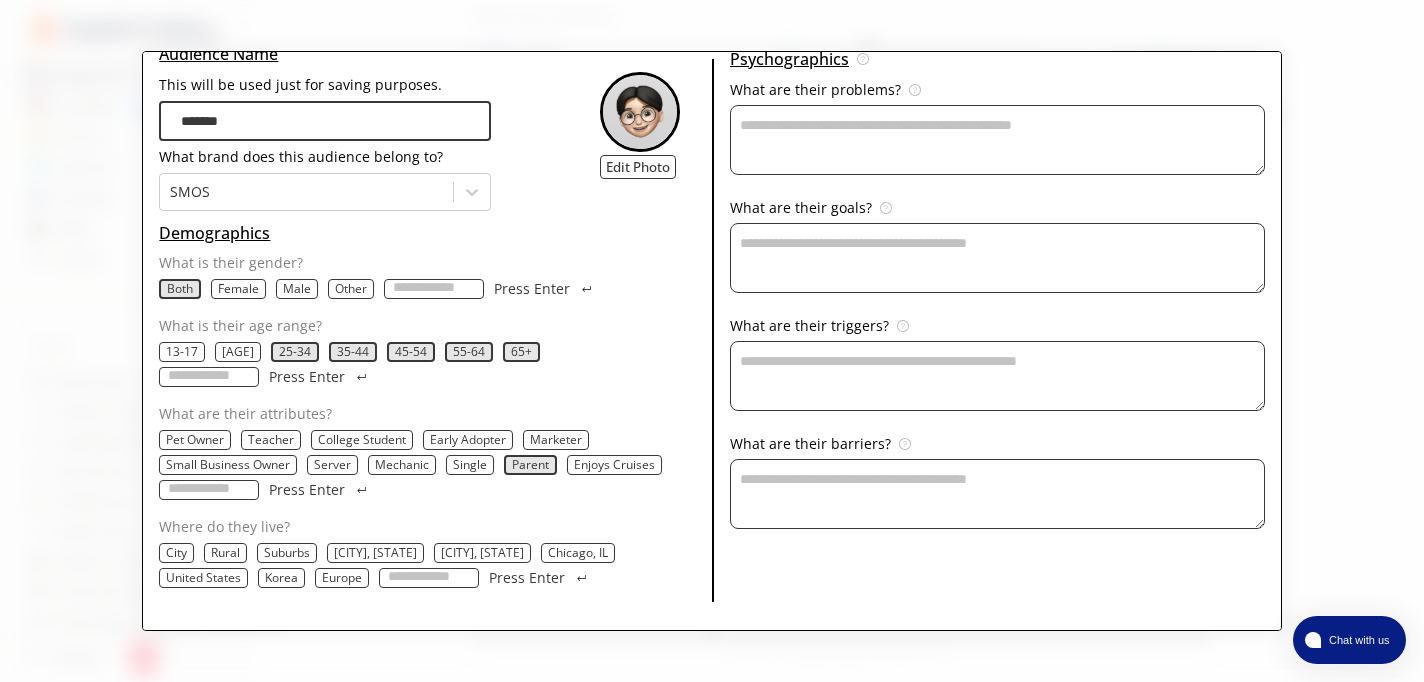 click on "City" at bounding box center (176, 553) 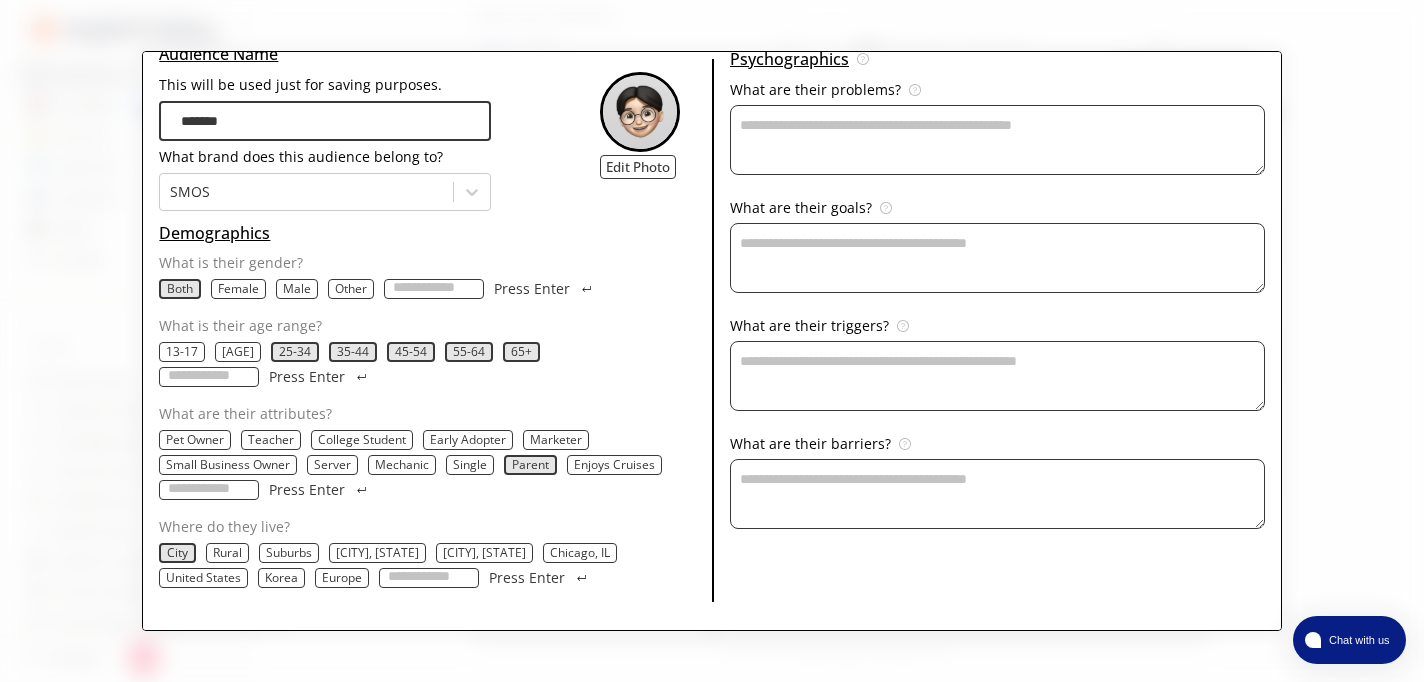 click on "Suburbs" at bounding box center (289, 553) 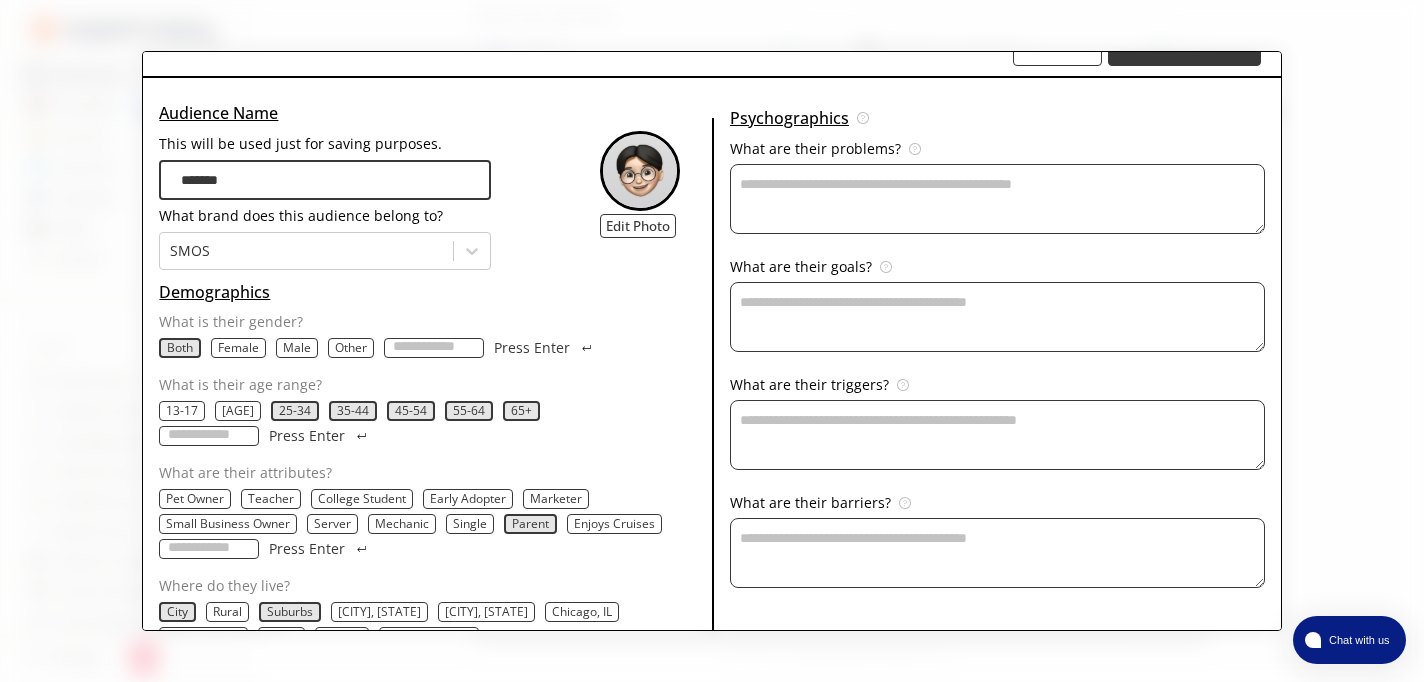 scroll, scrollTop: 21, scrollLeft: 0, axis: vertical 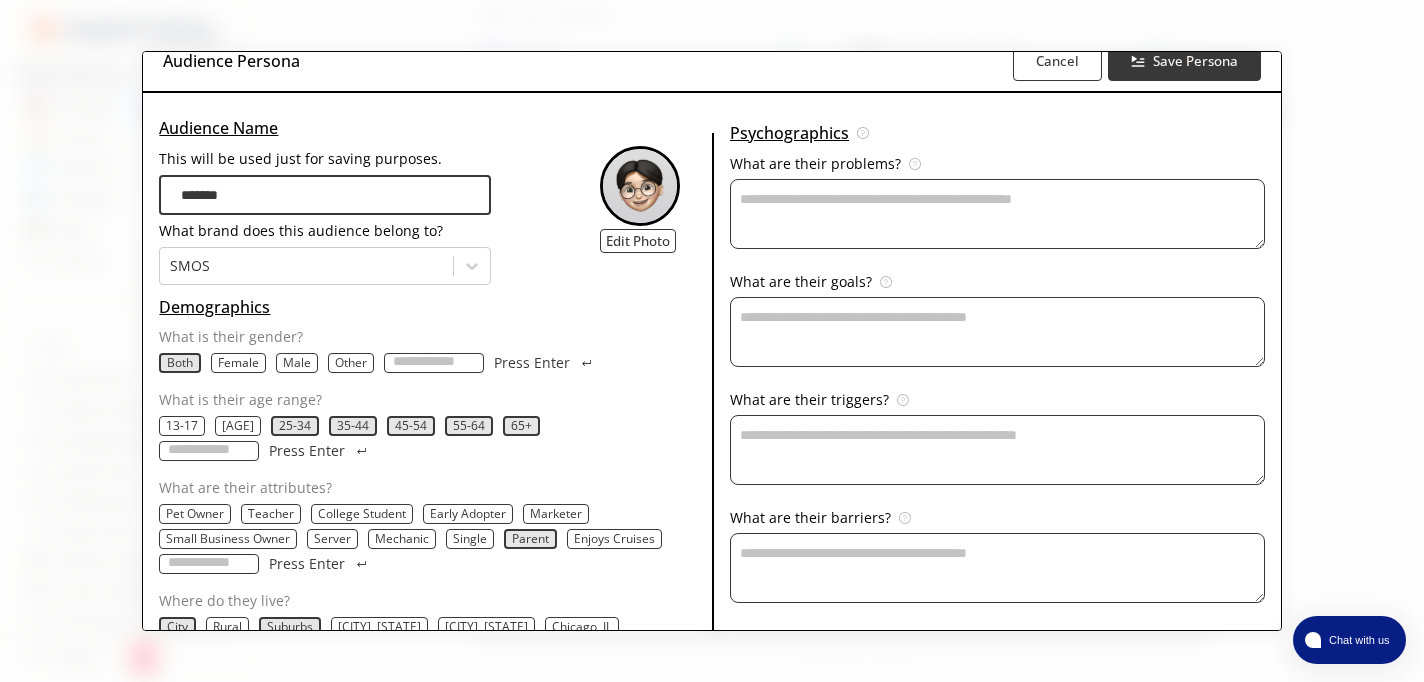 click on "This will be used just for saving purposes." at bounding box center [997, 214] 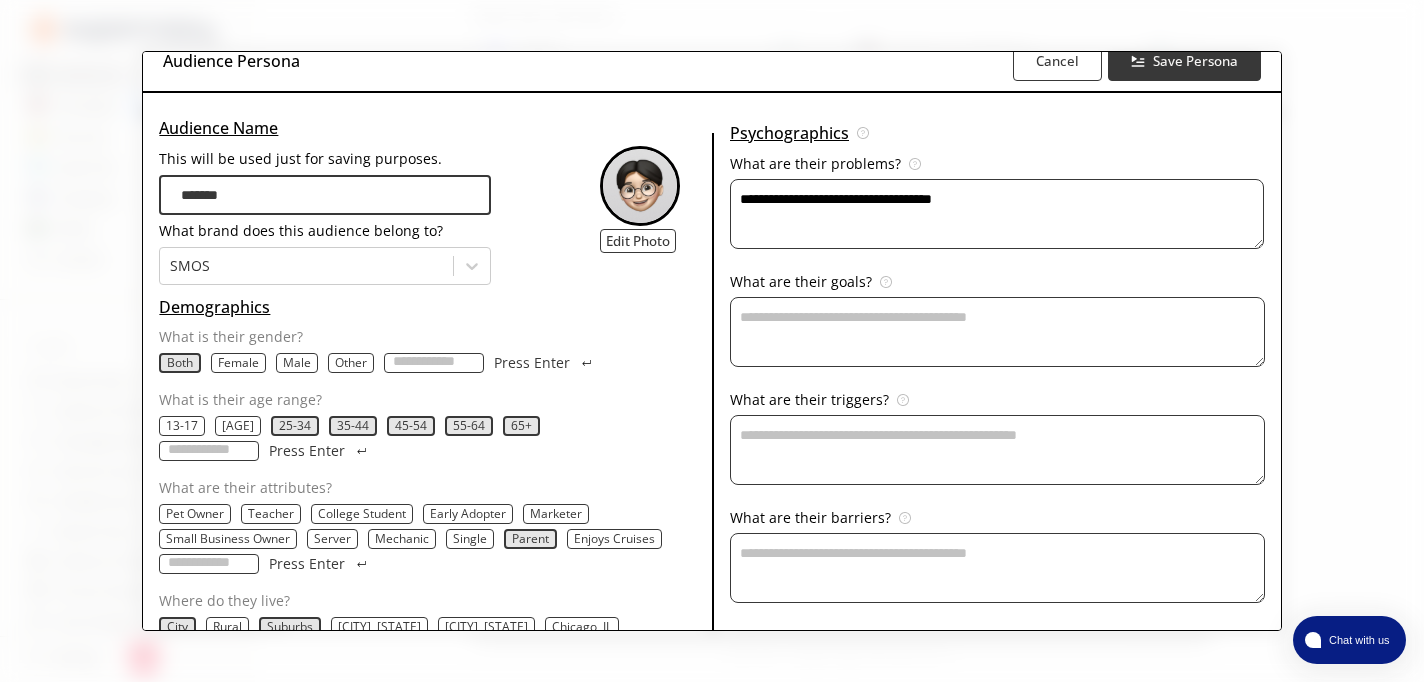 type on "**********" 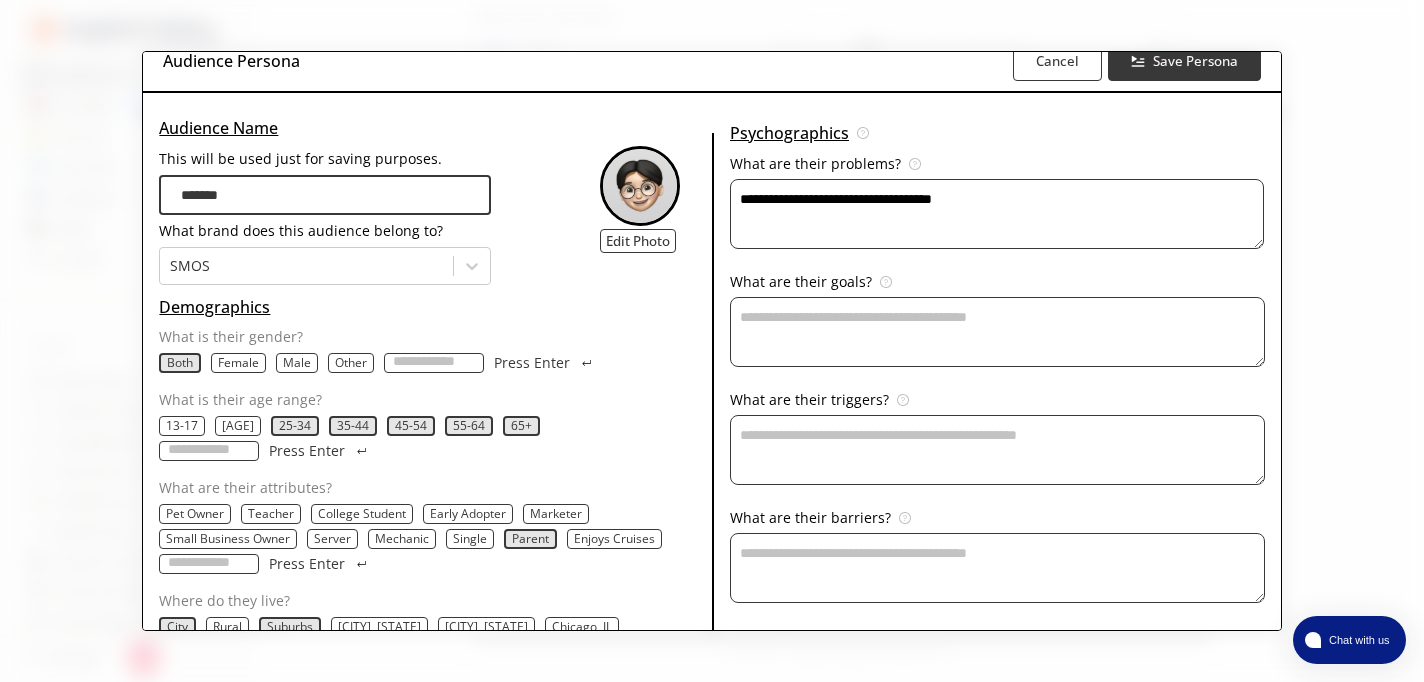 click on "This will be used just for saving purposes." at bounding box center [997, 214] 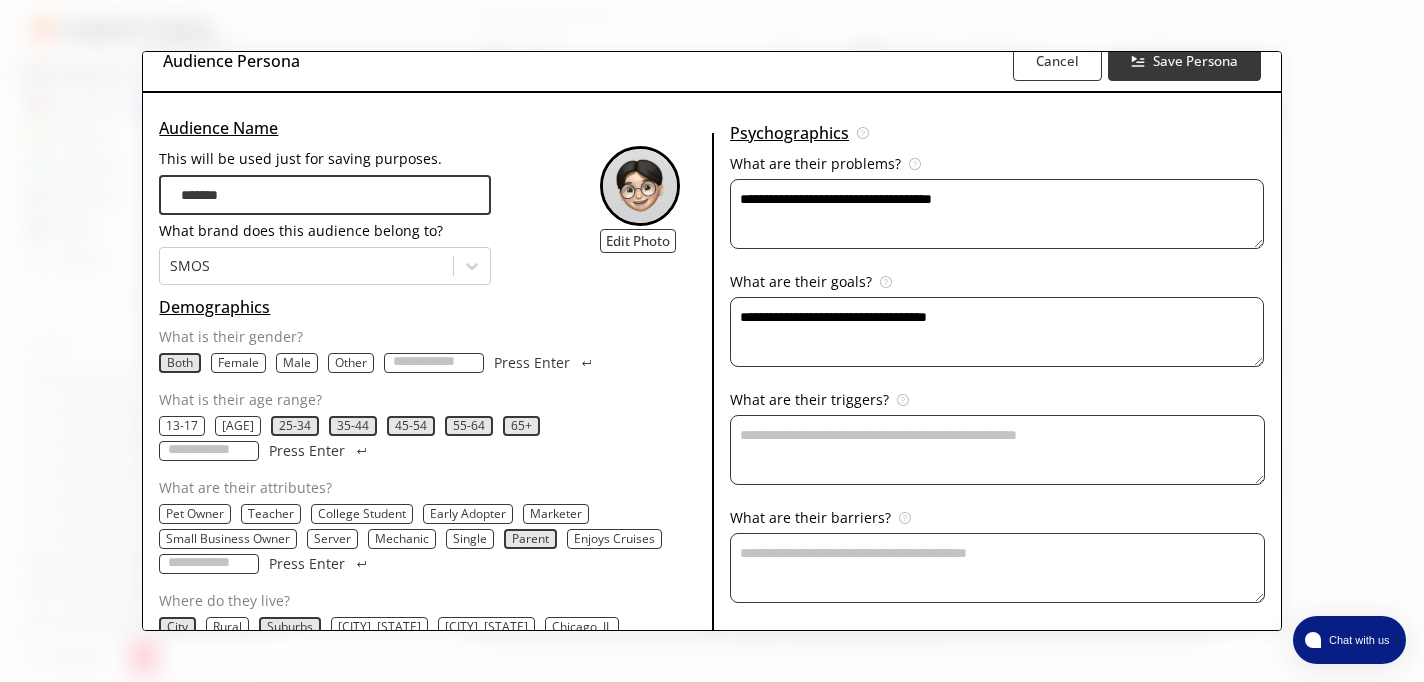 click on "**********" at bounding box center [997, 214] 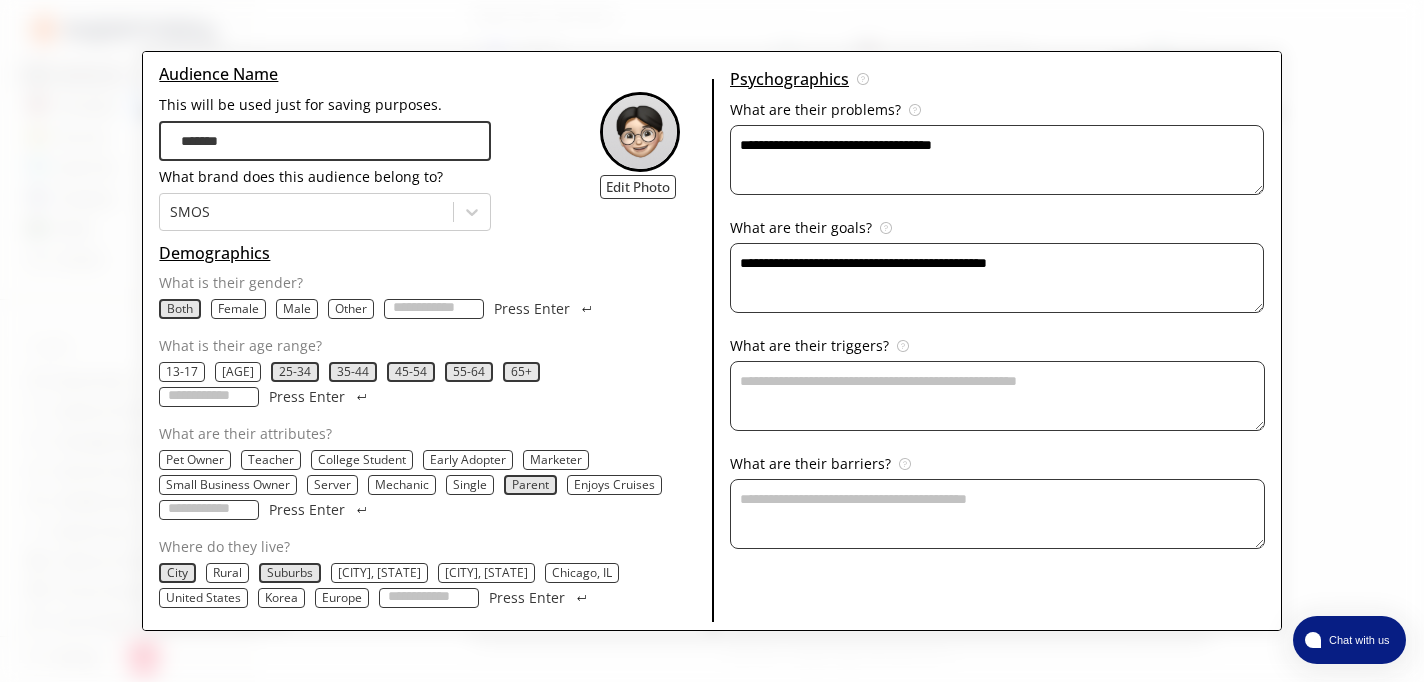 scroll, scrollTop: 80, scrollLeft: 0, axis: vertical 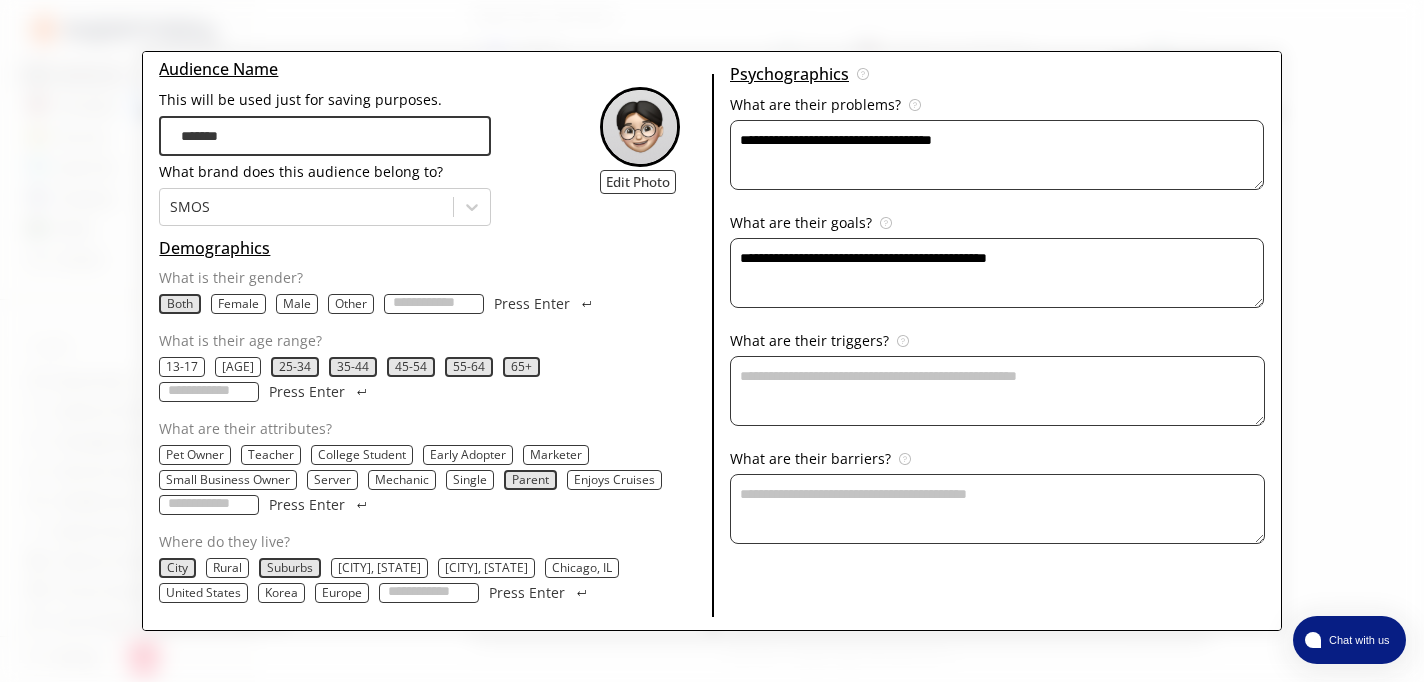 type on "**********" 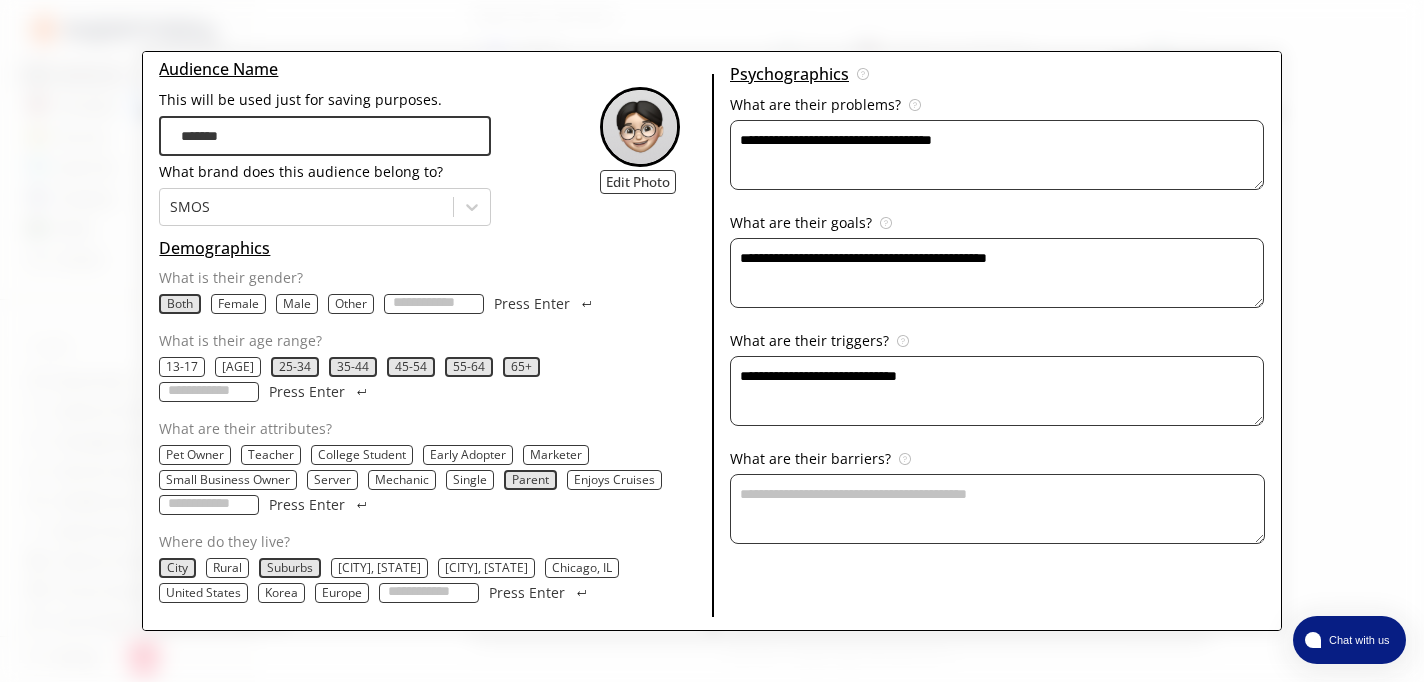 scroll, scrollTop: 95, scrollLeft: 0, axis: vertical 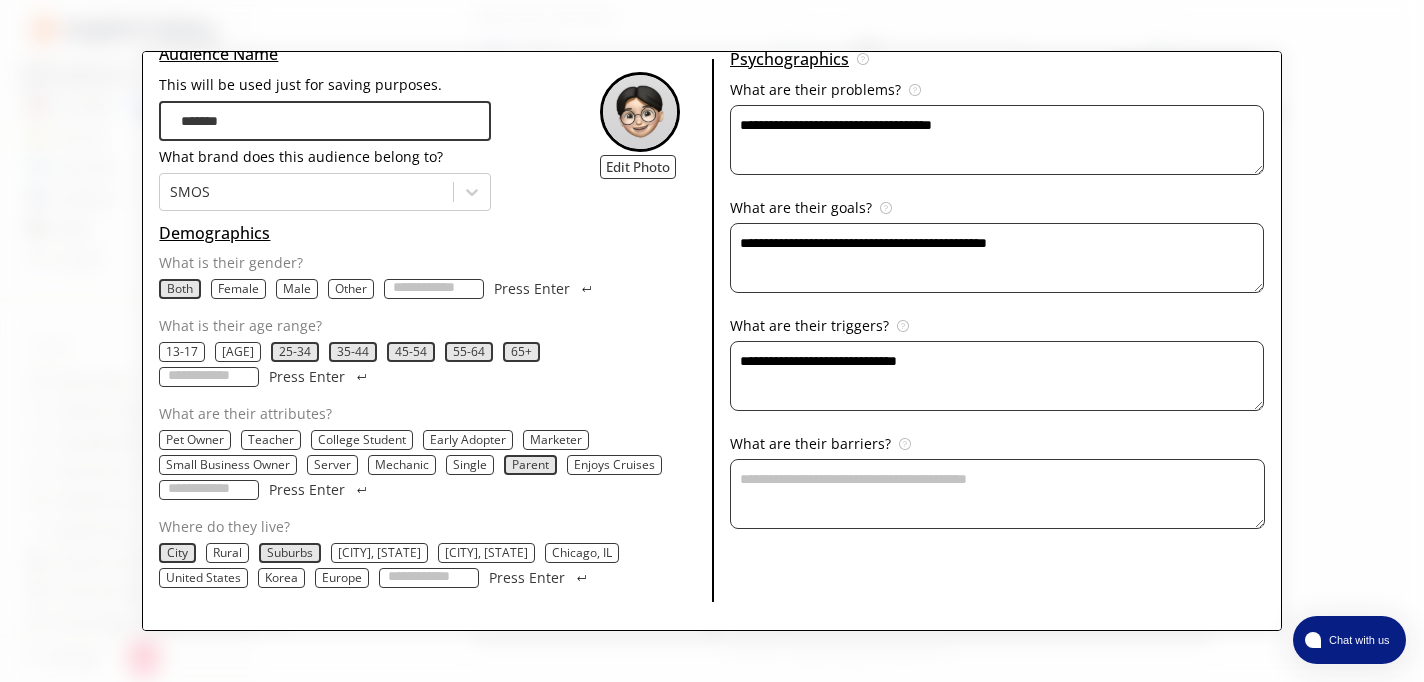 type on "**********" 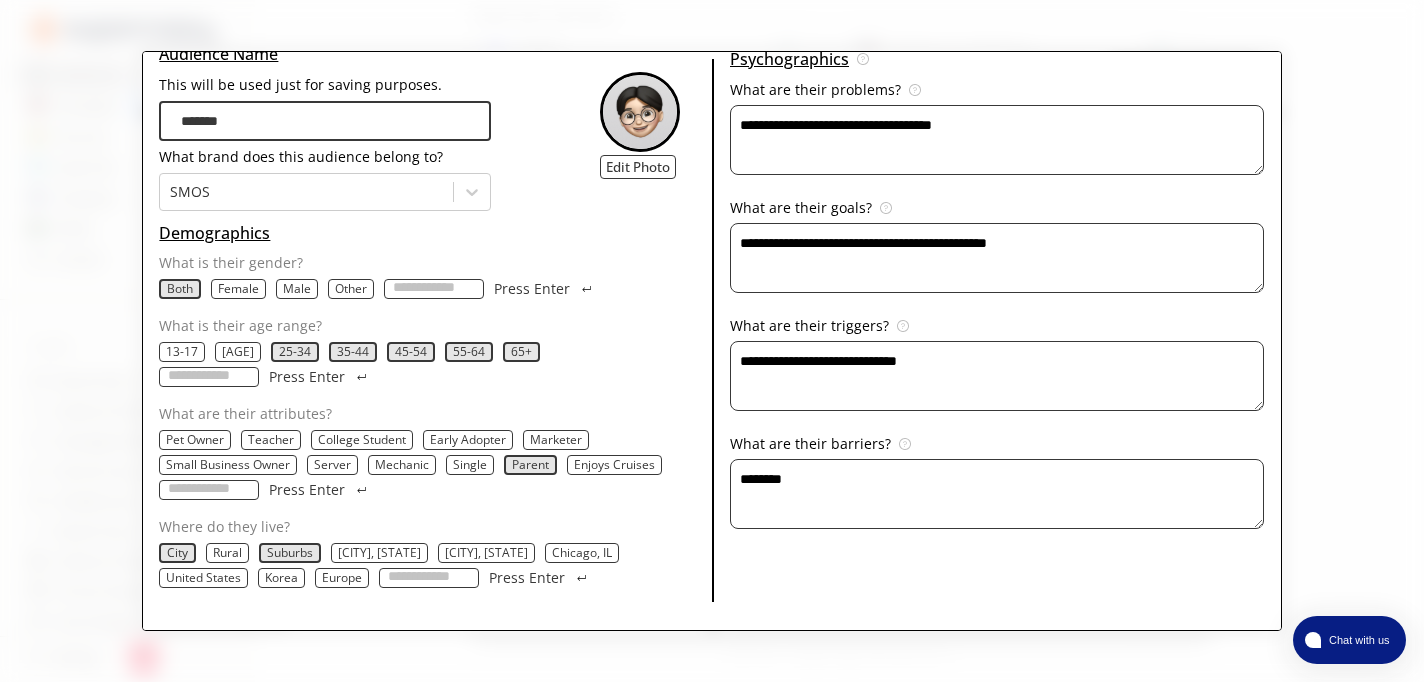scroll, scrollTop: 0, scrollLeft: 0, axis: both 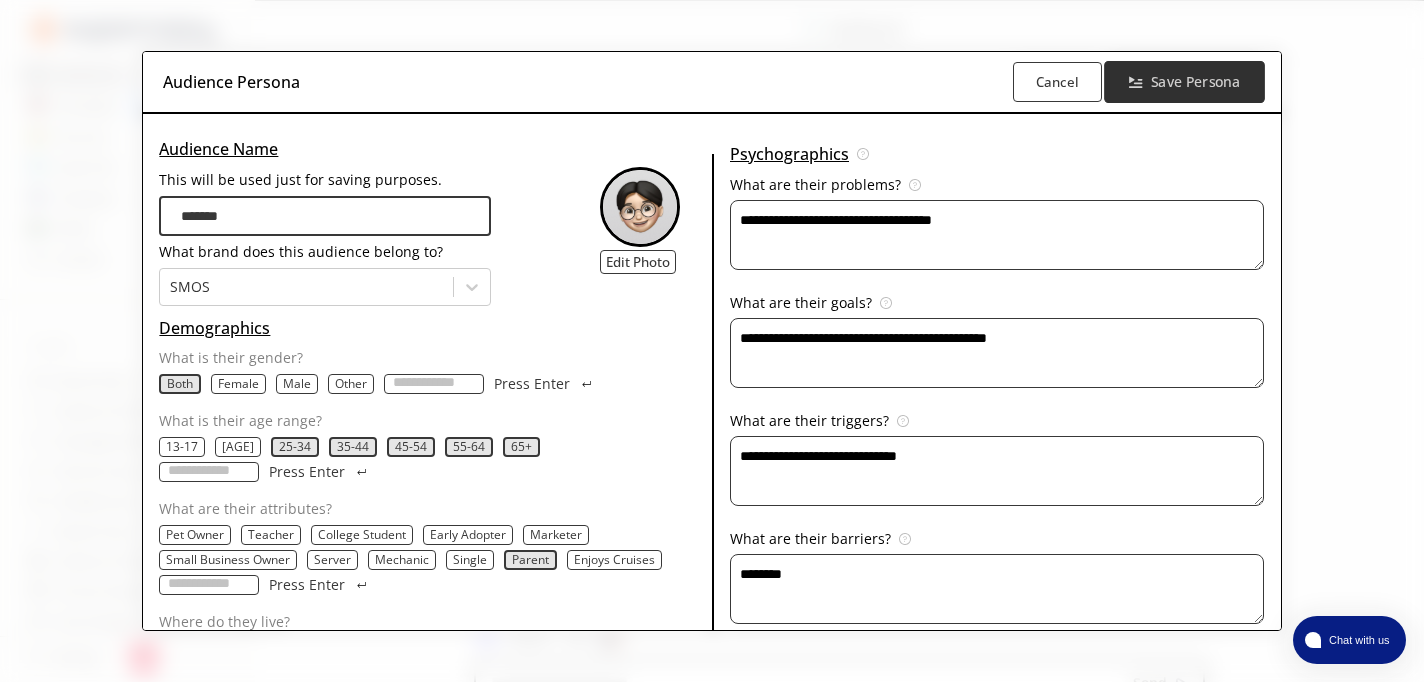 type on "********" 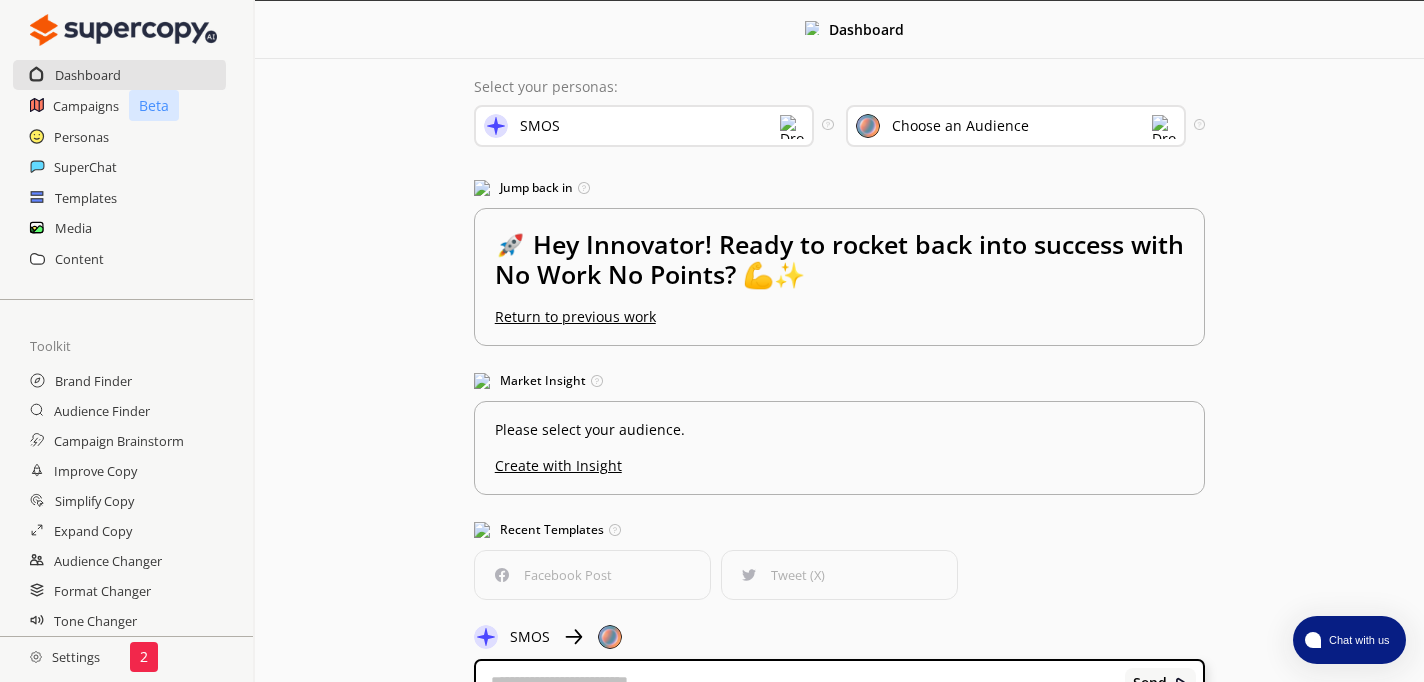 click on "Choose an Audience" at bounding box center (540, 126) 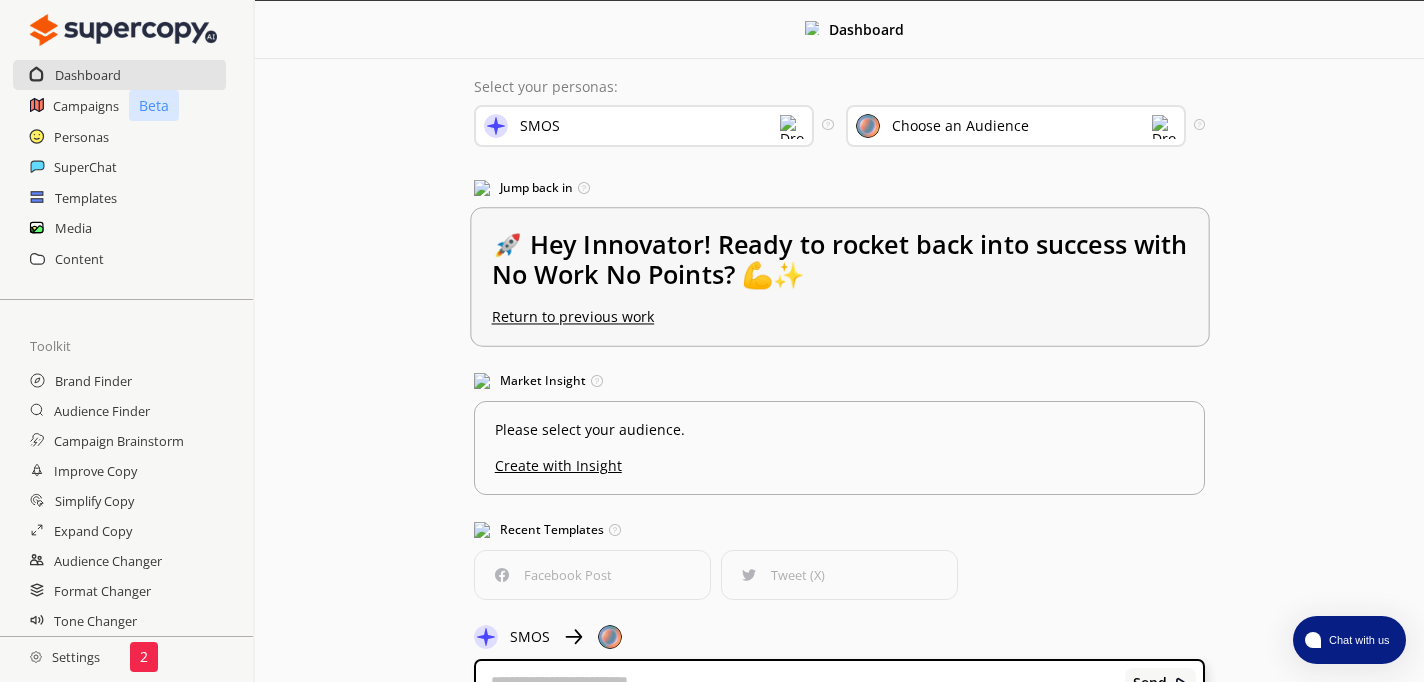 click on "🚀 Hey Innovator! Ready to rocket back into success with No Work No Points? 💪✨" at bounding box center (839, 269) 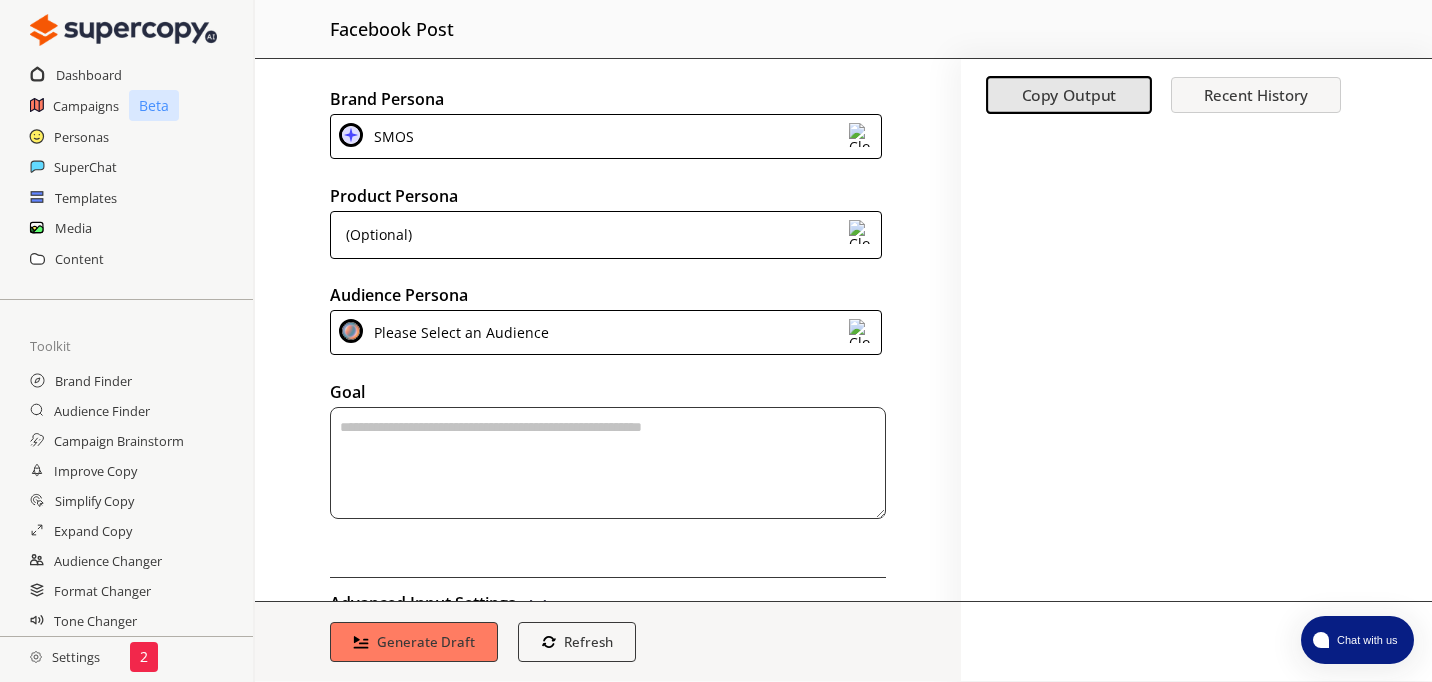 click at bounding box center [123, 30] 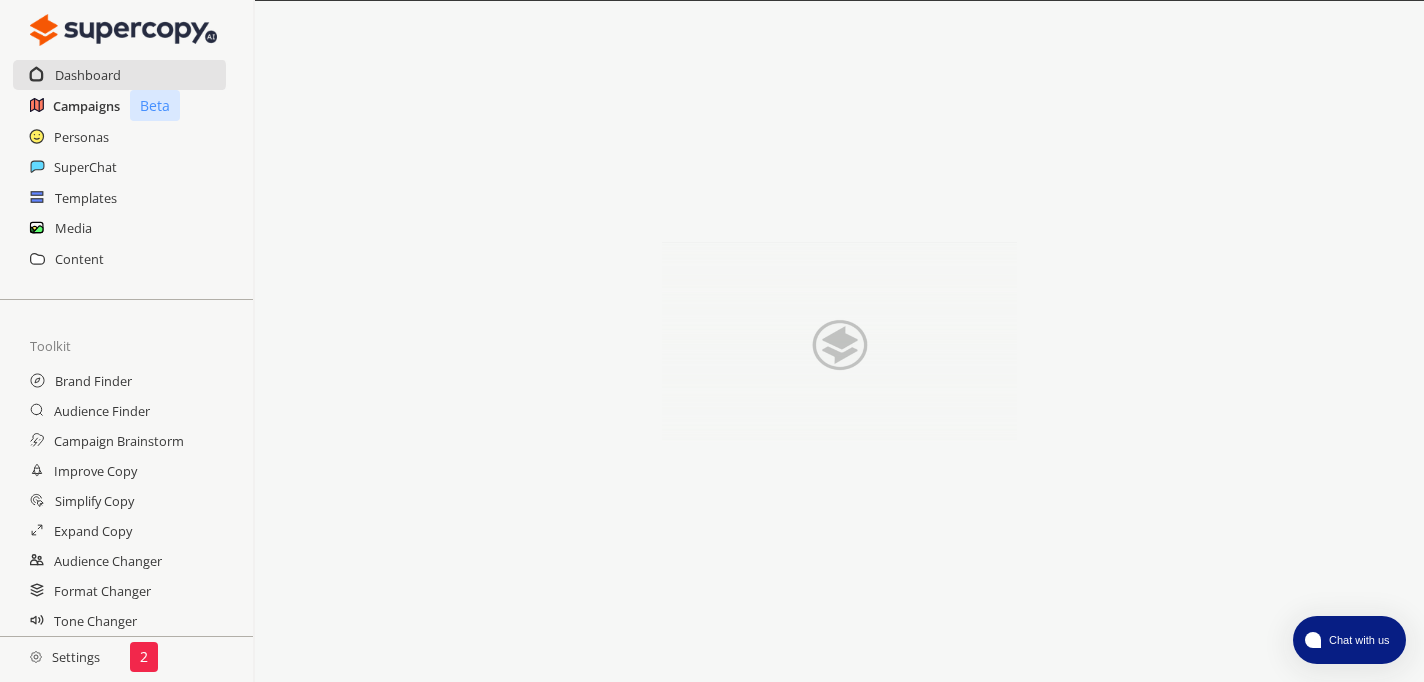 click on "Campaigns" at bounding box center (86, 106) 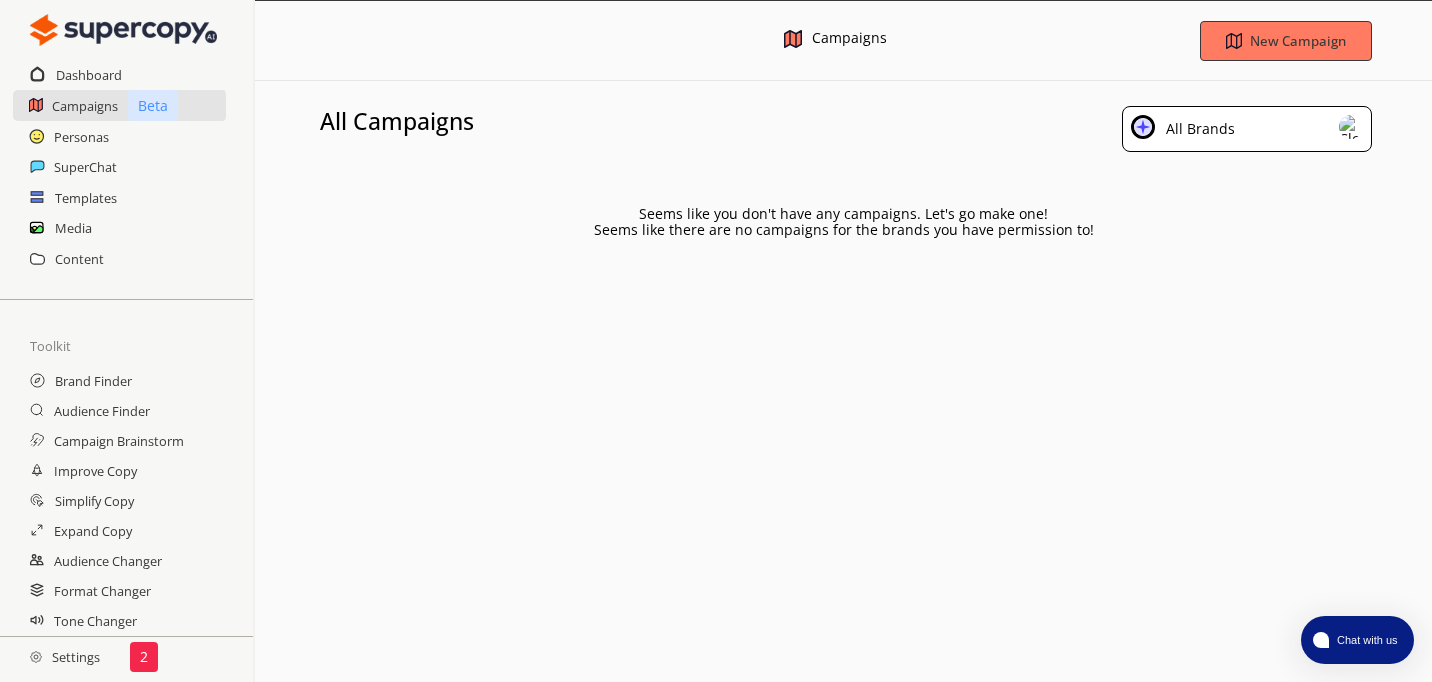 click at bounding box center (123, 30) 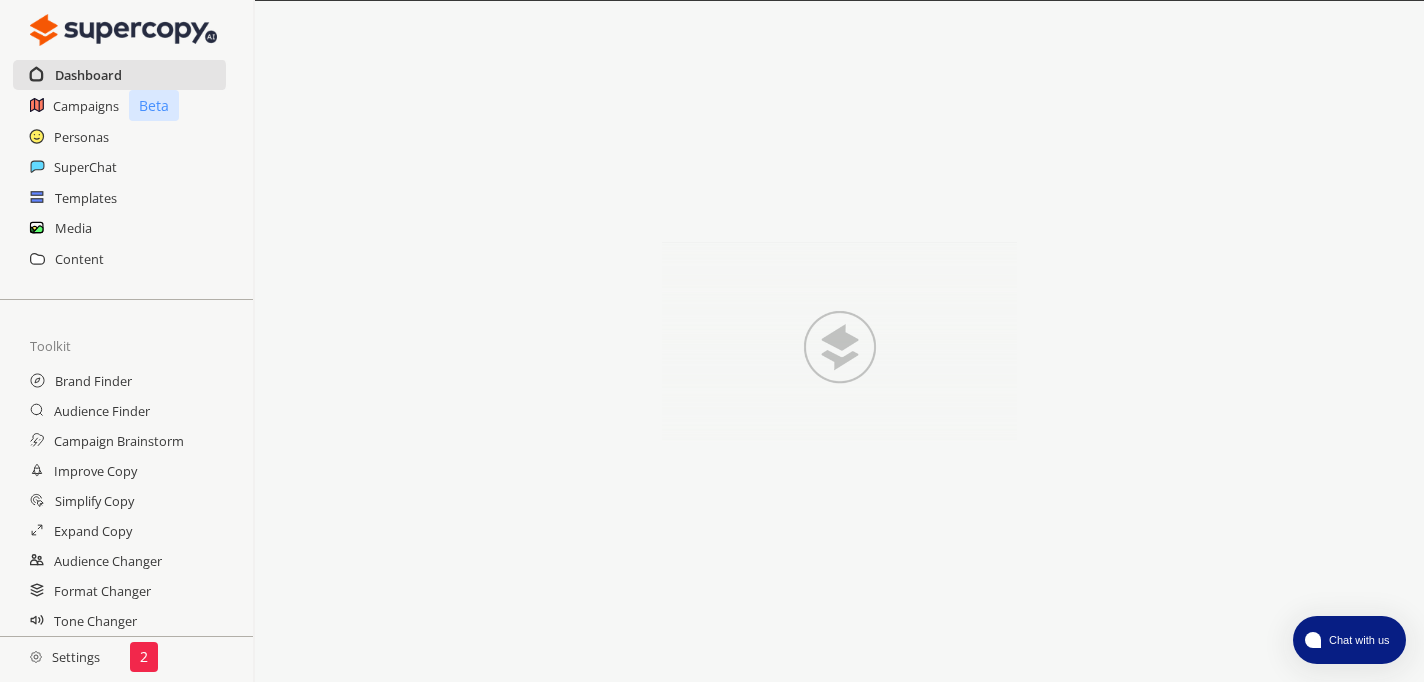 click on "Dashboard" at bounding box center (88, 75) 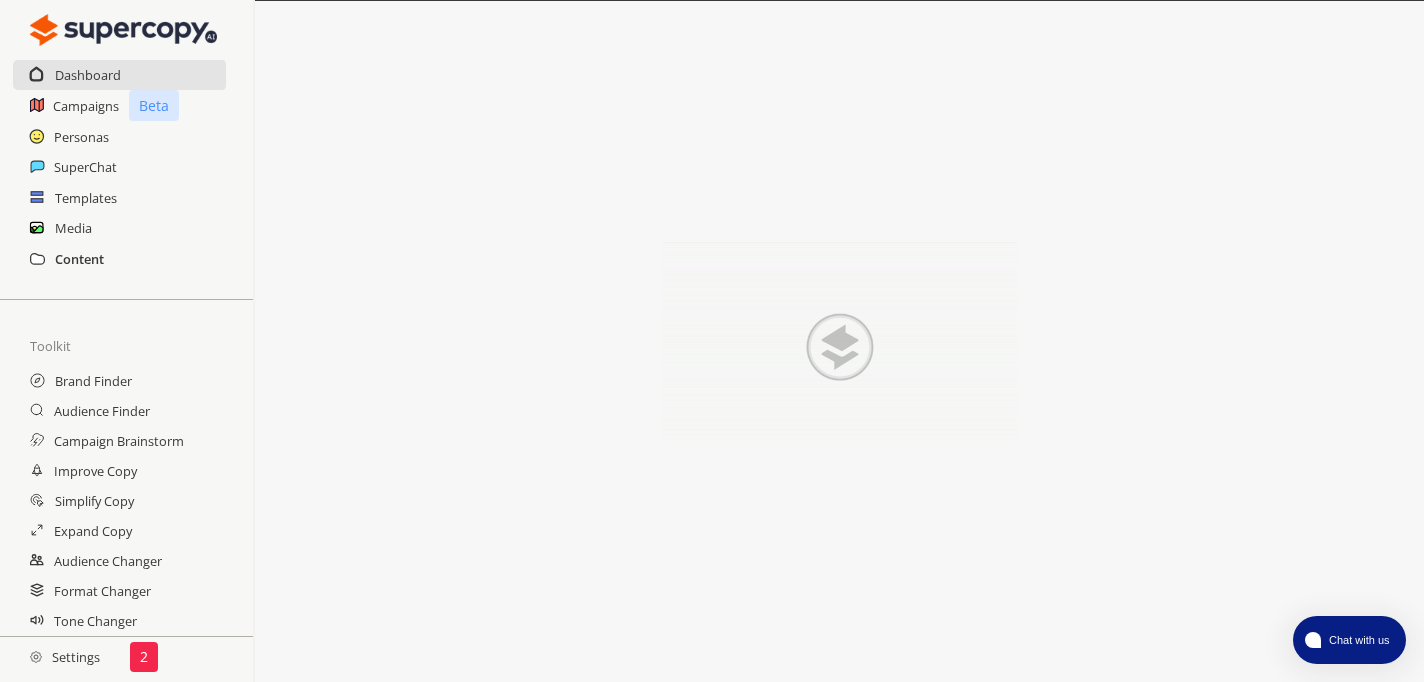click on "Content" at bounding box center [79, 259] 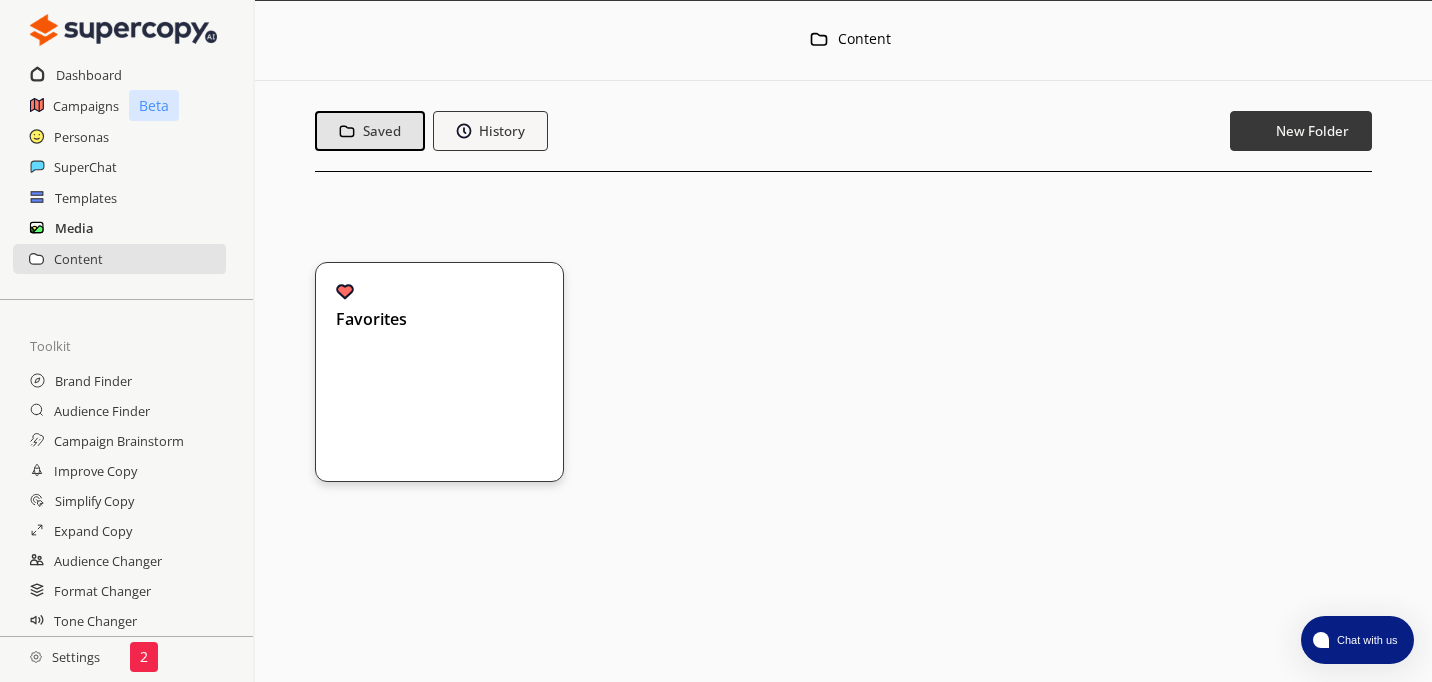 click on "Media" at bounding box center (74, 228) 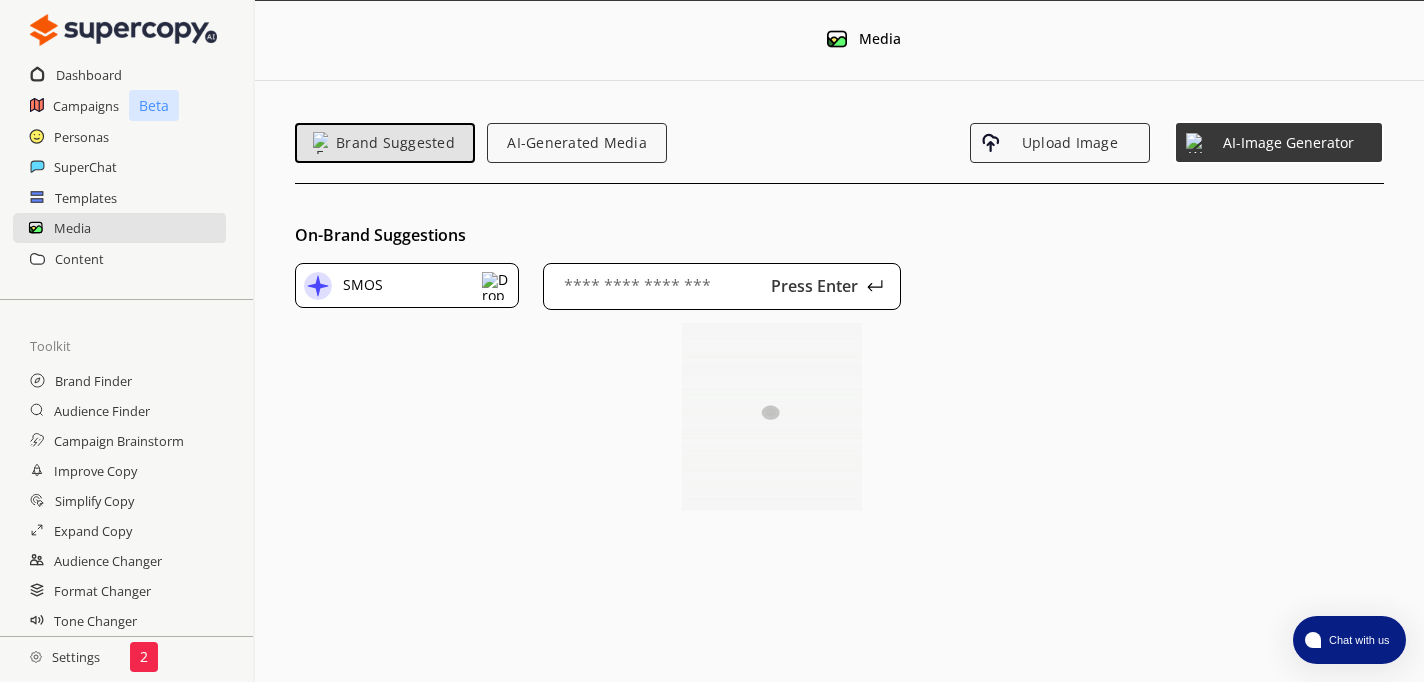 click on "SMOS" at bounding box center [407, 286] 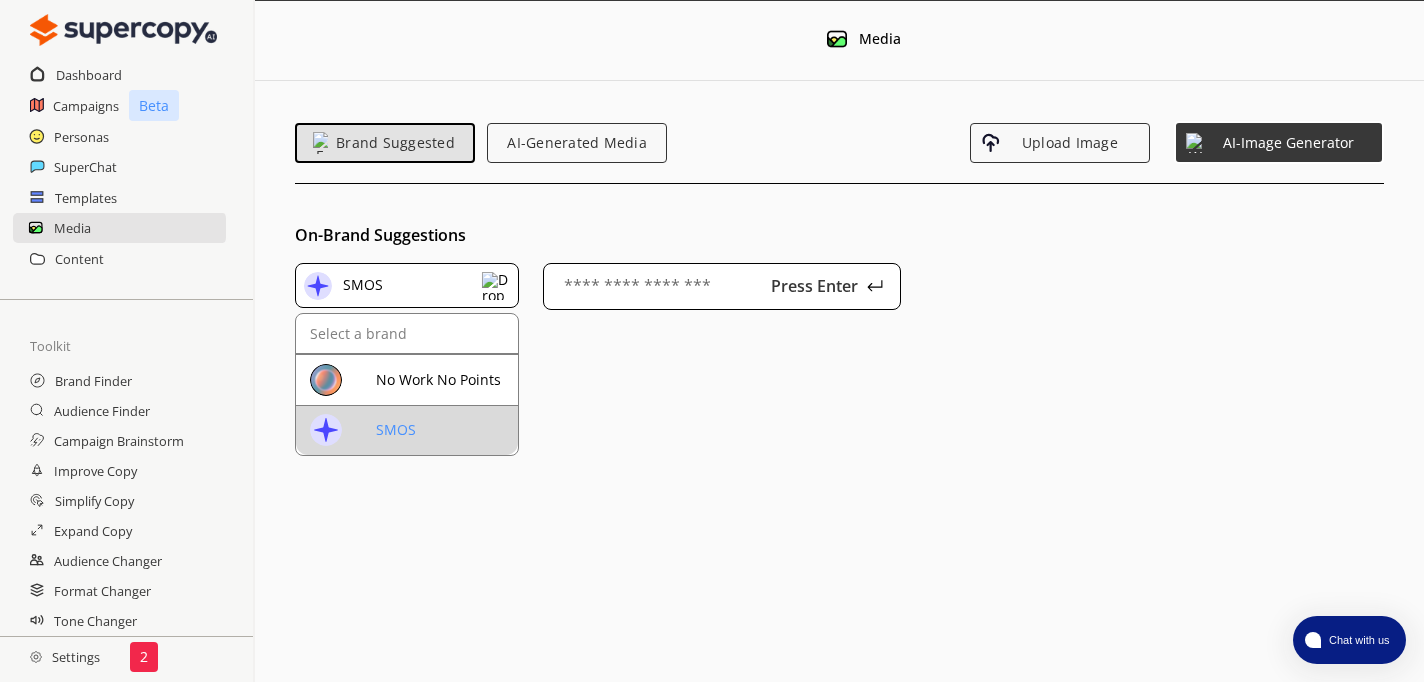 click on "SMOS" at bounding box center (443, 380) 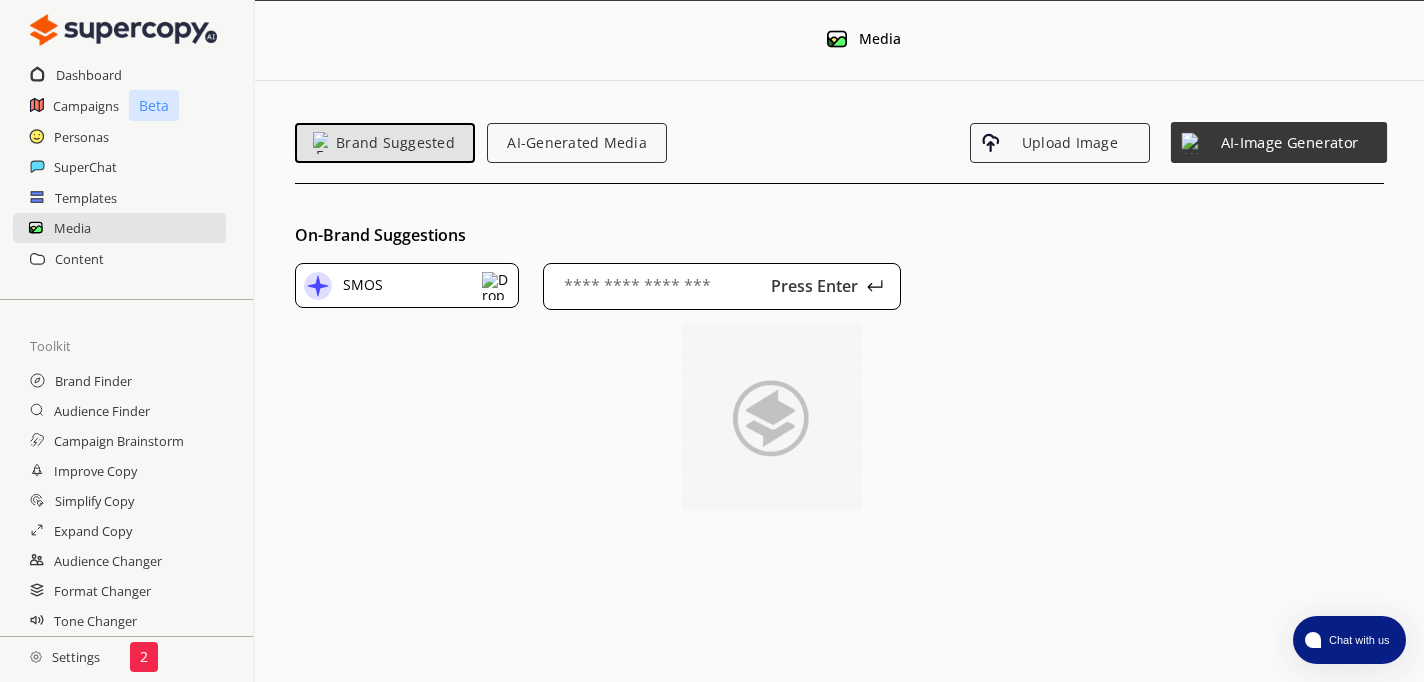 click on "AI-Image Generator" at bounding box center [1289, 142] 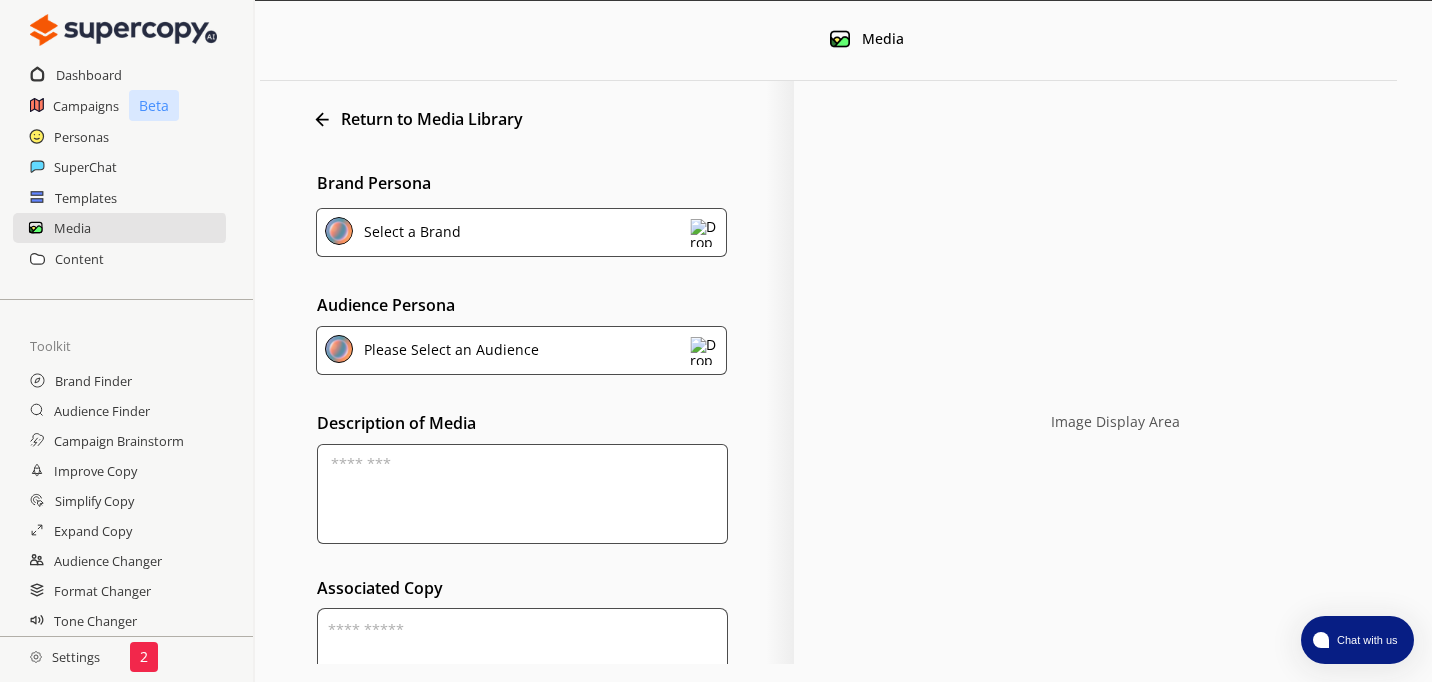 click on "Select a Brand" at bounding box center (521, 232) 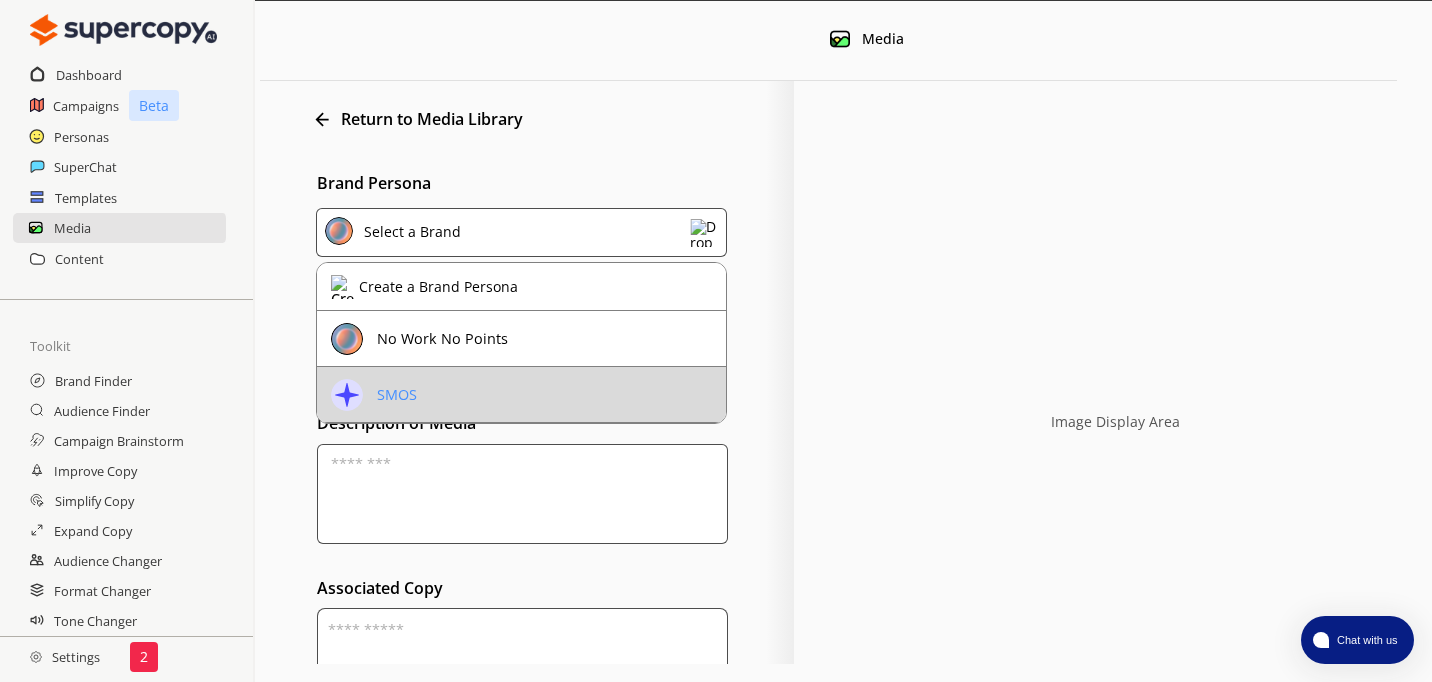 click on "SMOS" at bounding box center (521, 395) 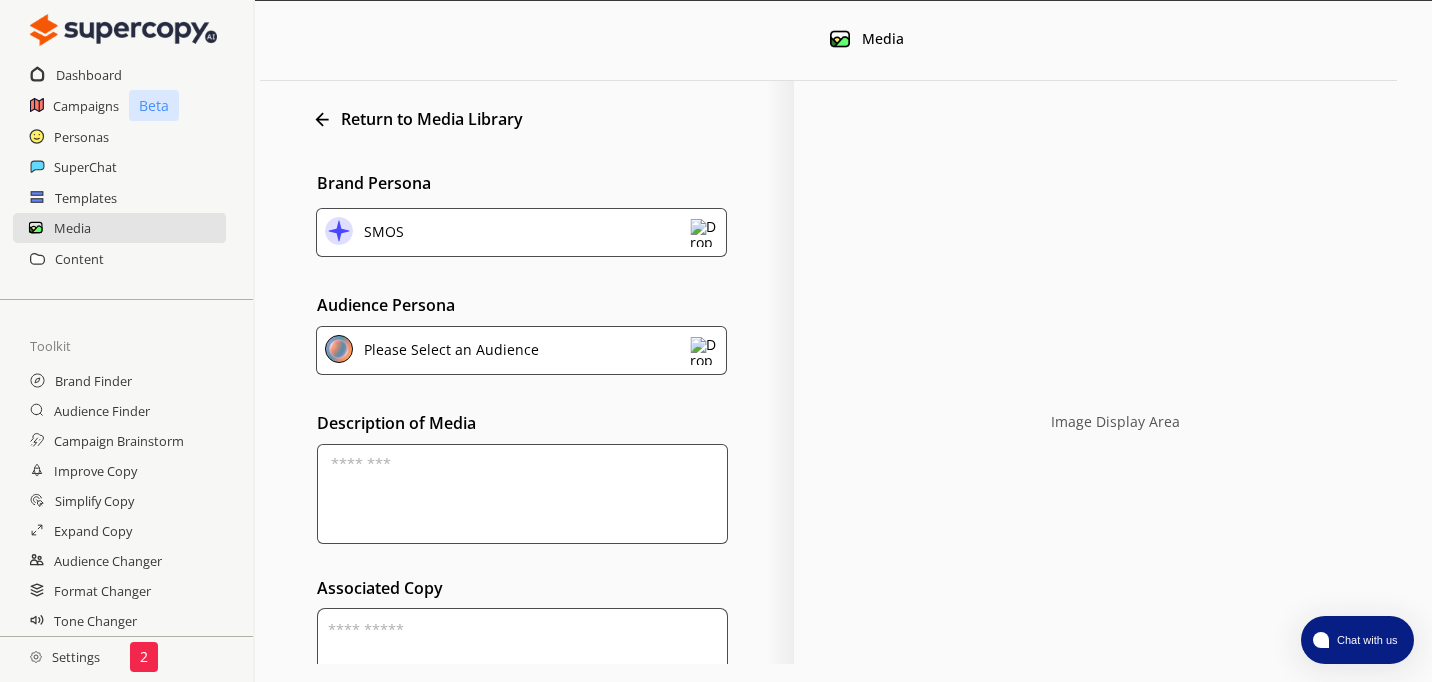 click on "Please Select an Audience" at bounding box center [380, 235] 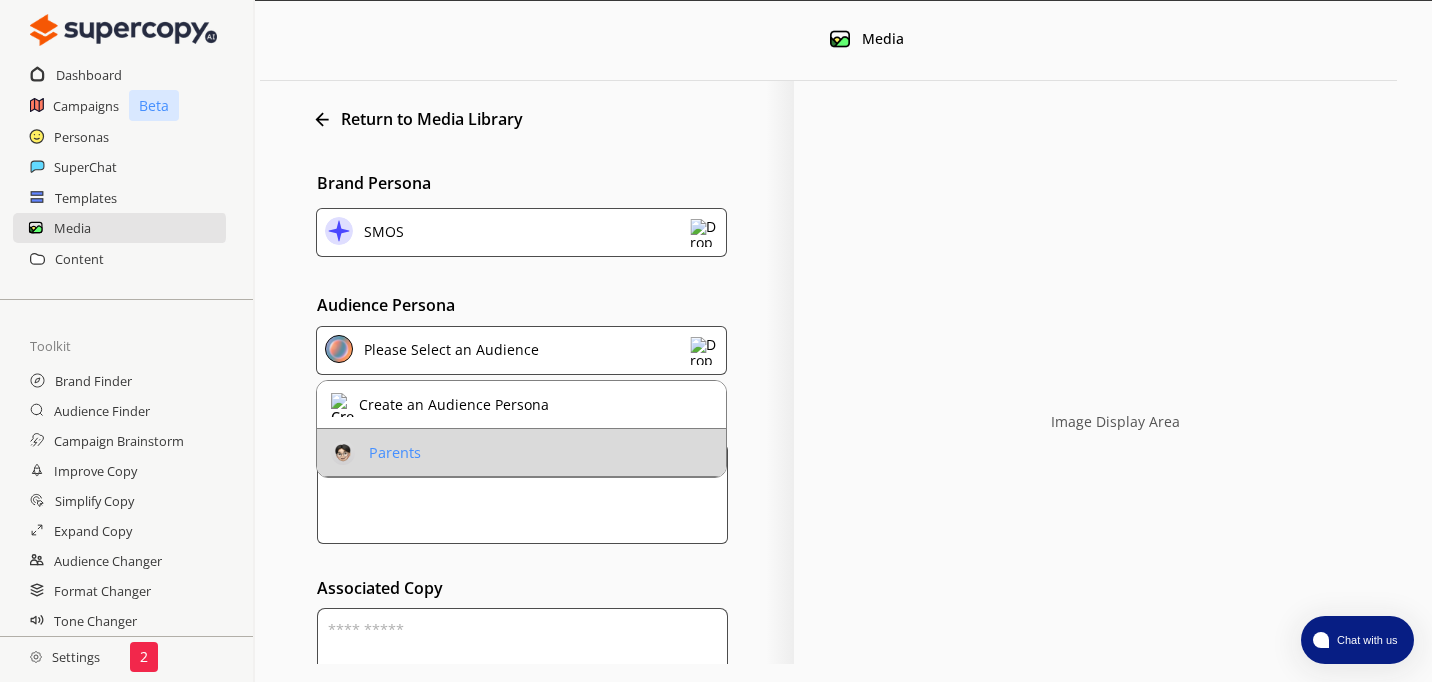 click on "Parents" at bounding box center [521, 453] 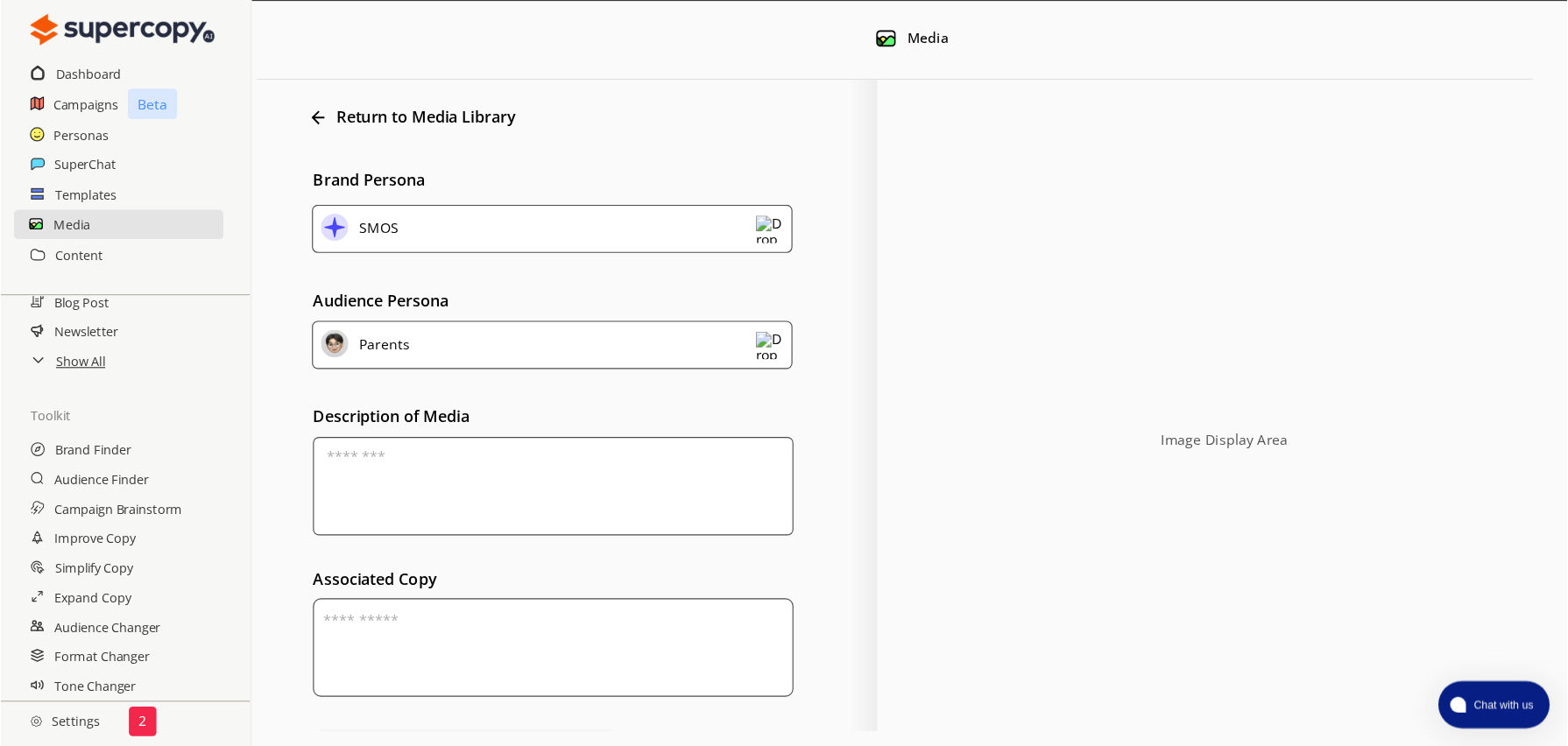 scroll, scrollTop: 154, scrollLeft: 0, axis: vertical 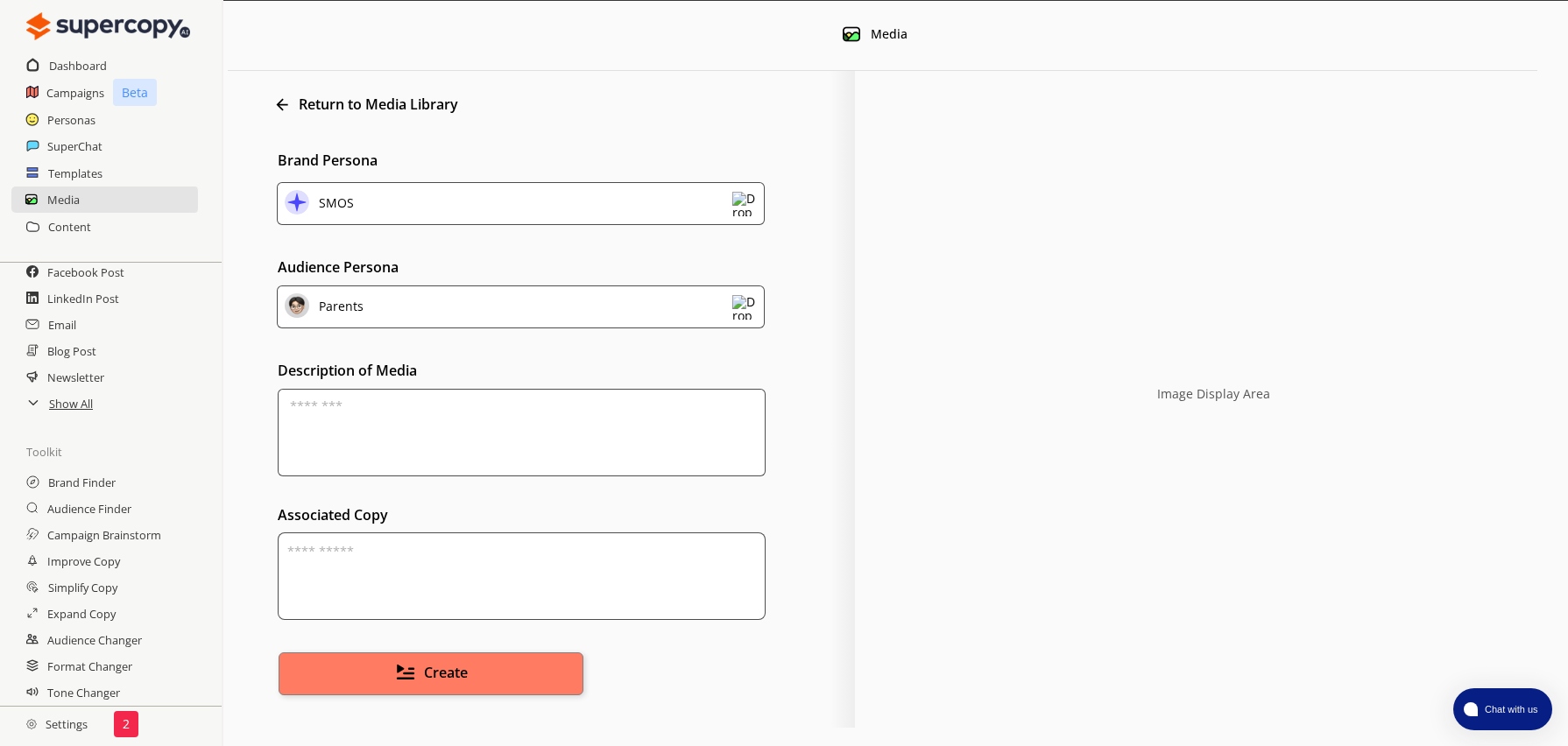 click at bounding box center (521, 433) 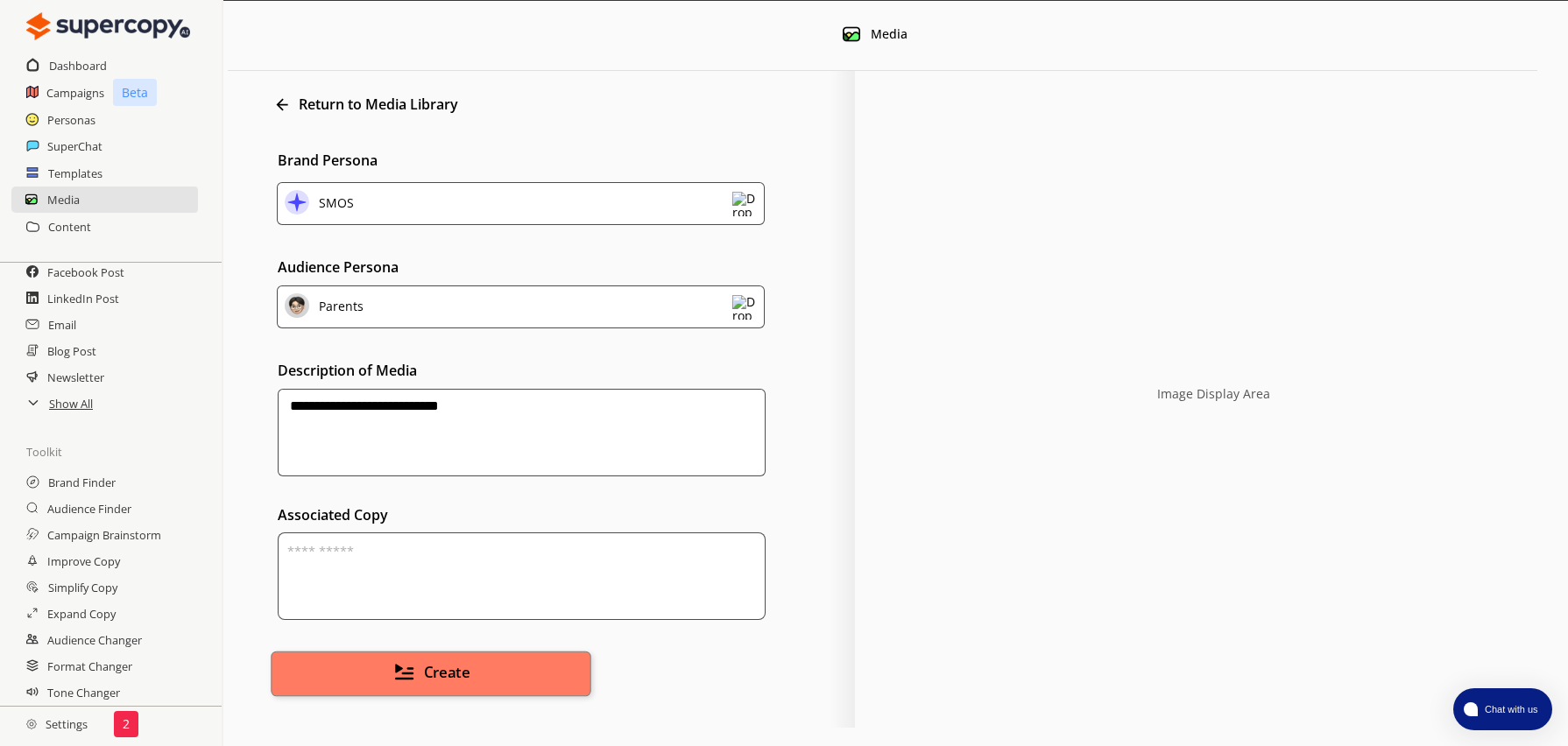 type on "**********" 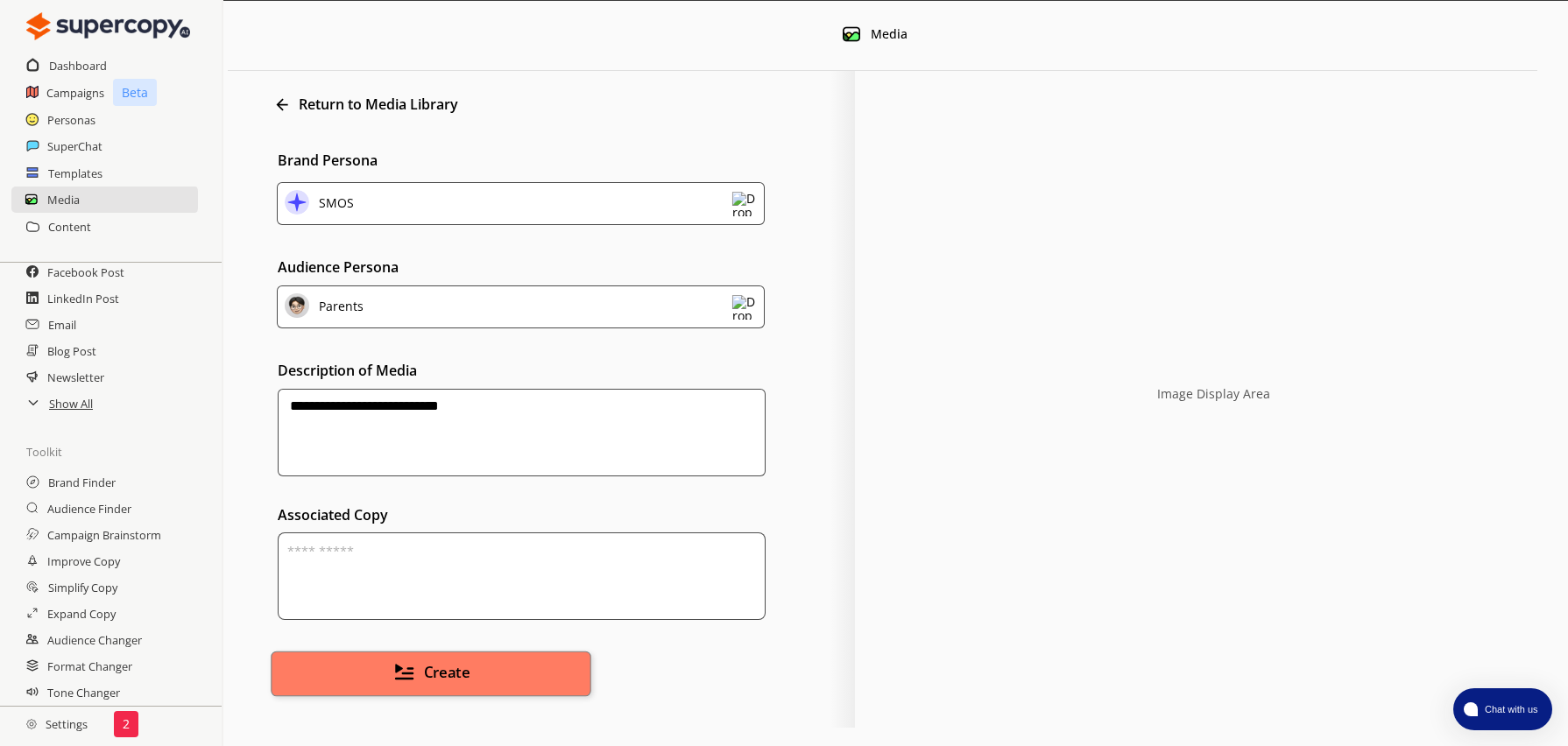 click on "Create" at bounding box center [430, 673] 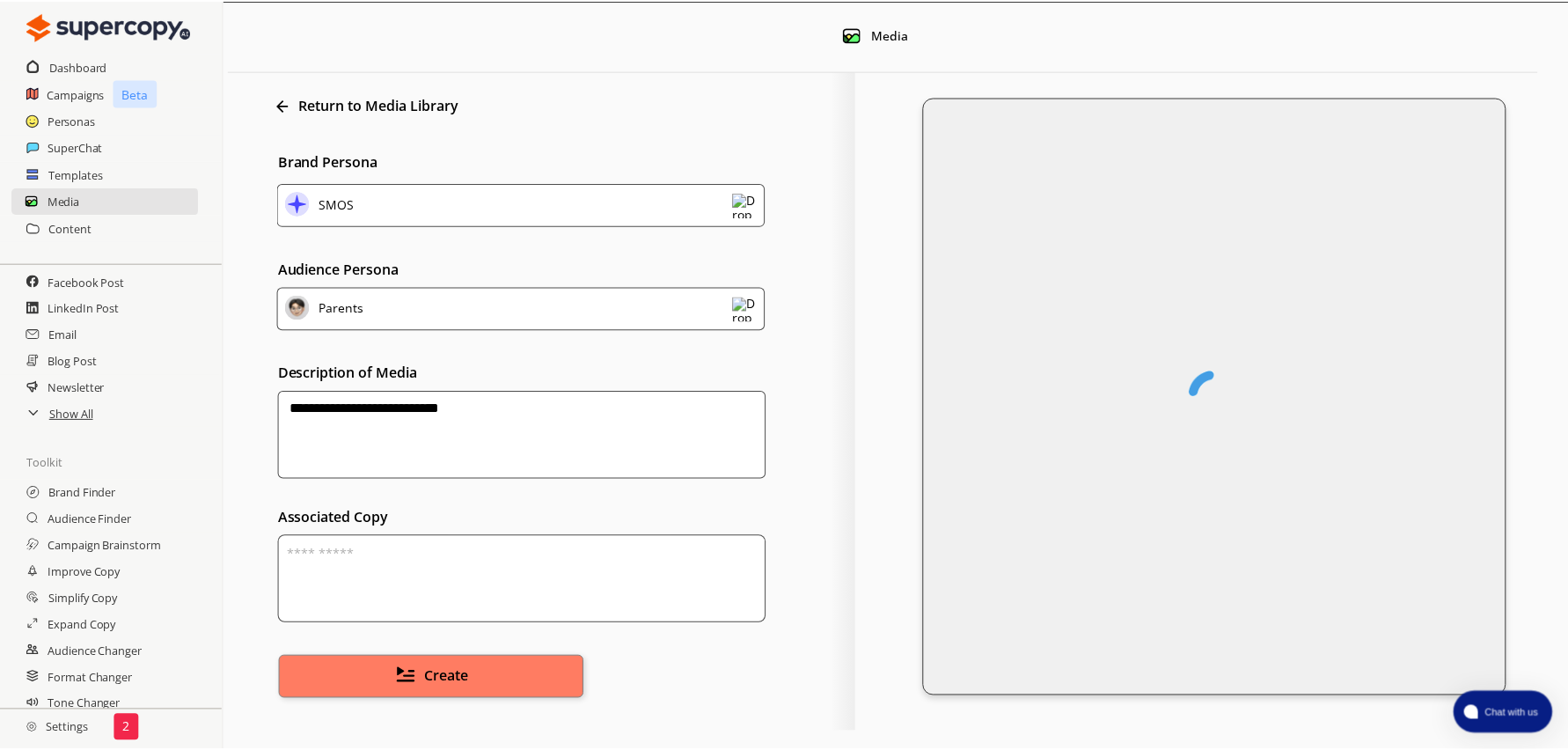 scroll, scrollTop: 155, scrollLeft: 0, axis: vertical 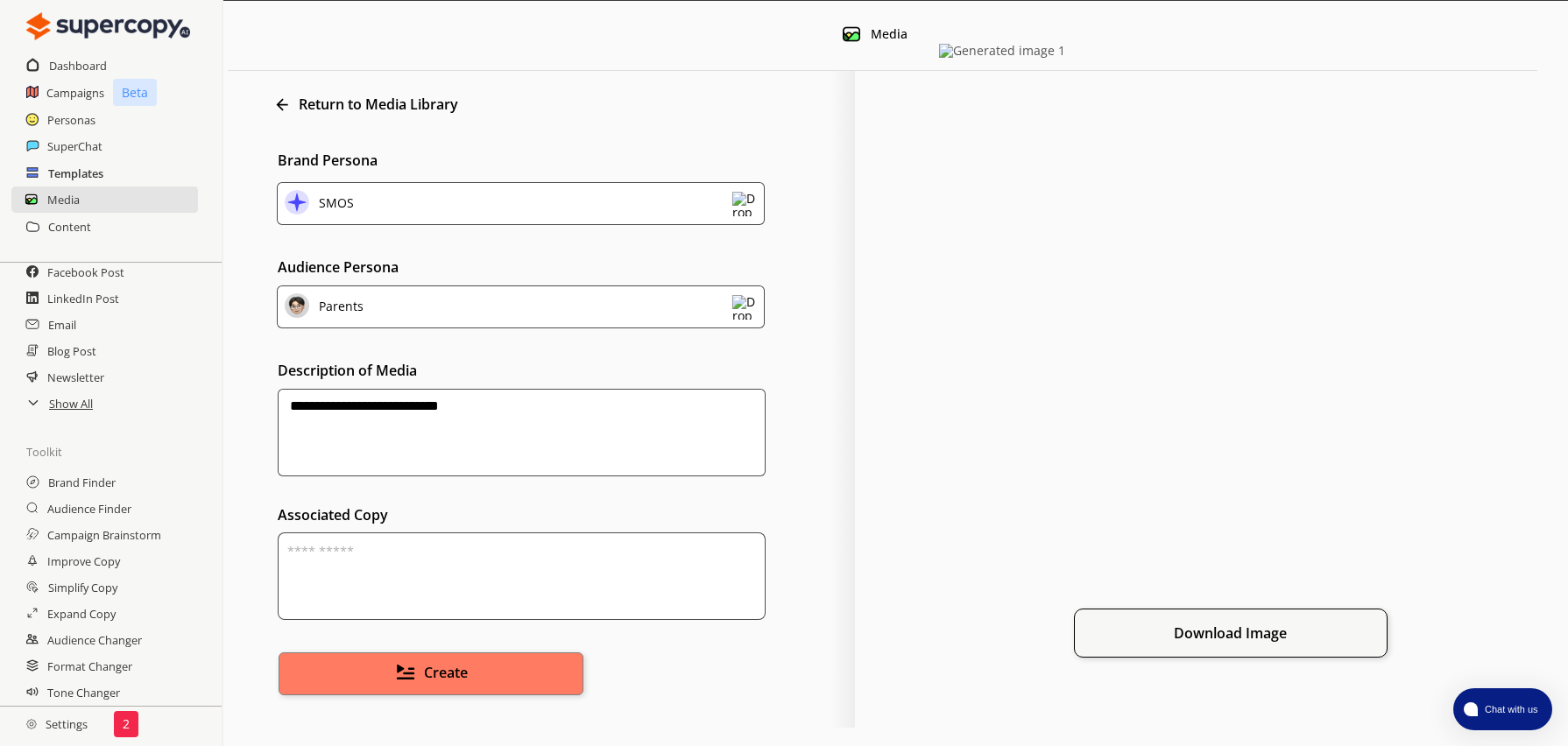 click on "Templates" at bounding box center (75, 173) 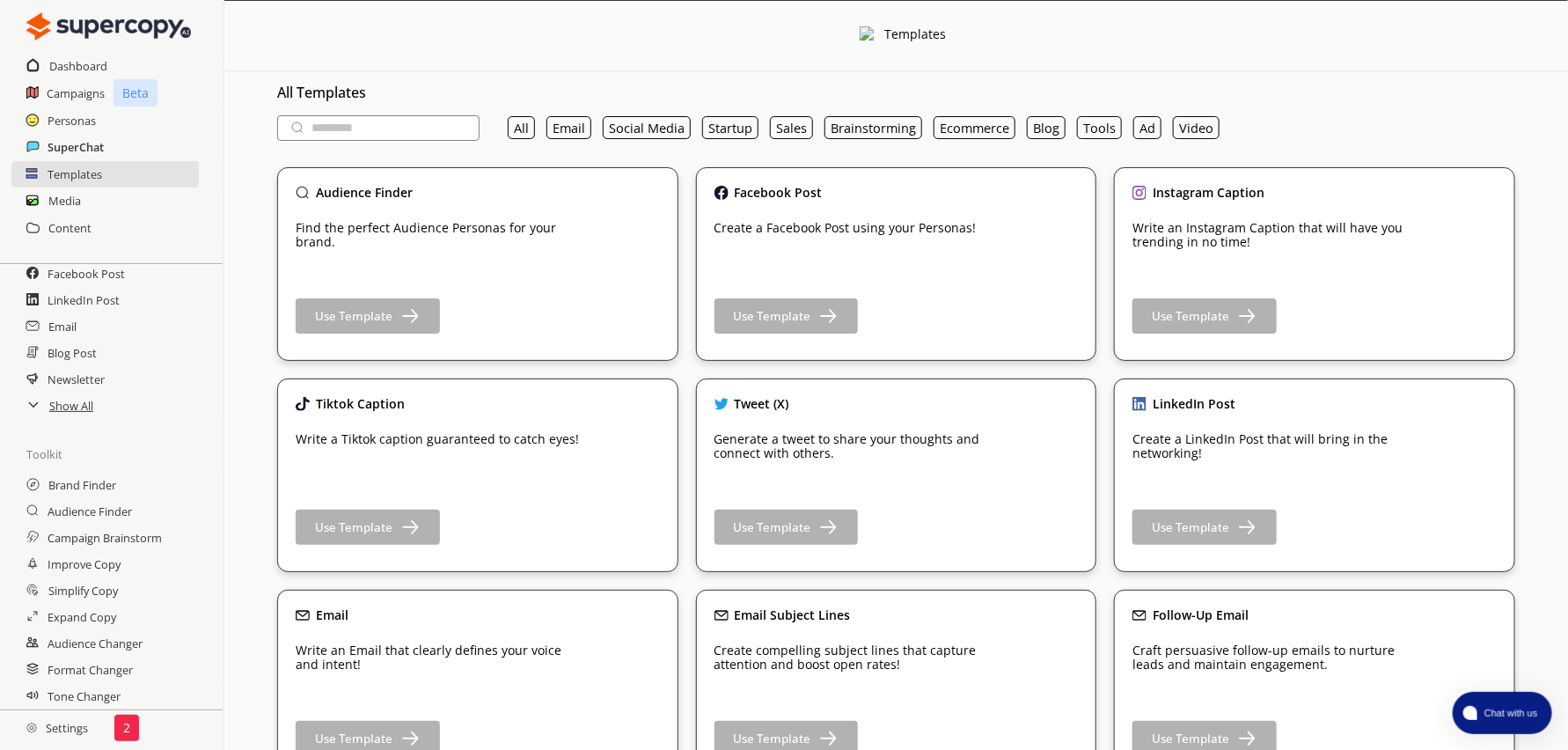 click on "SuperChat" at bounding box center (76, 147) 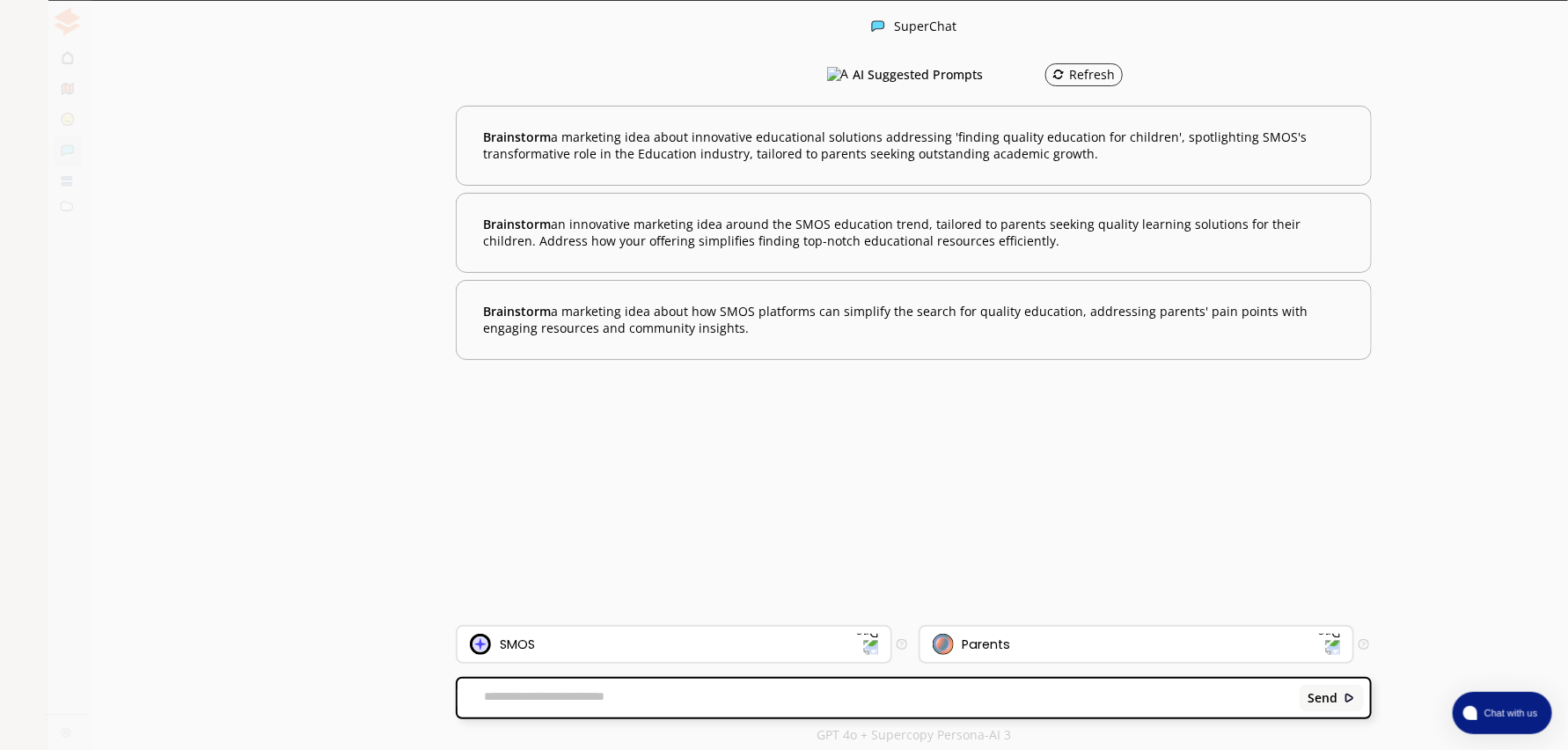 click at bounding box center [24, 57] 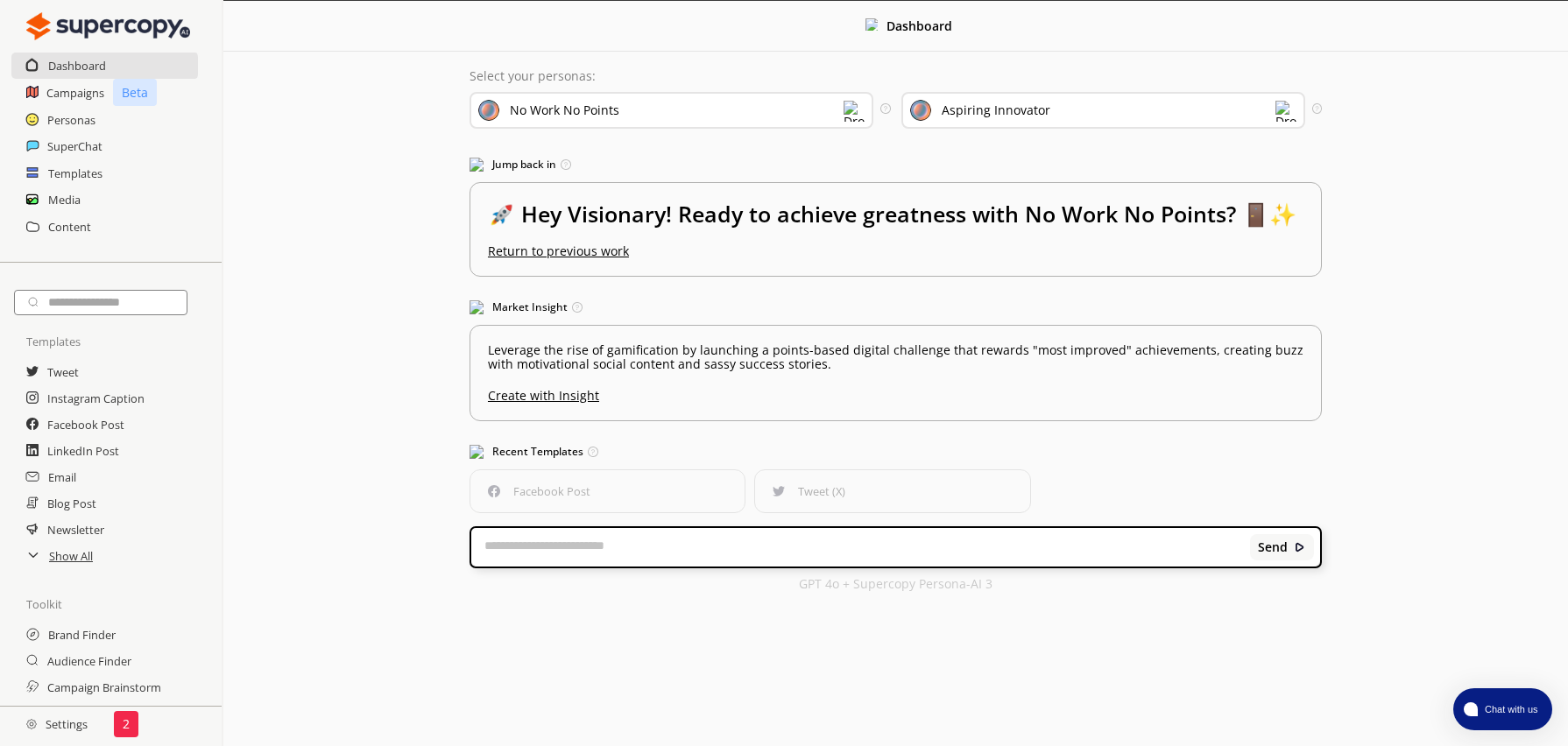click on "No Work No Points" at bounding box center (671, 110) 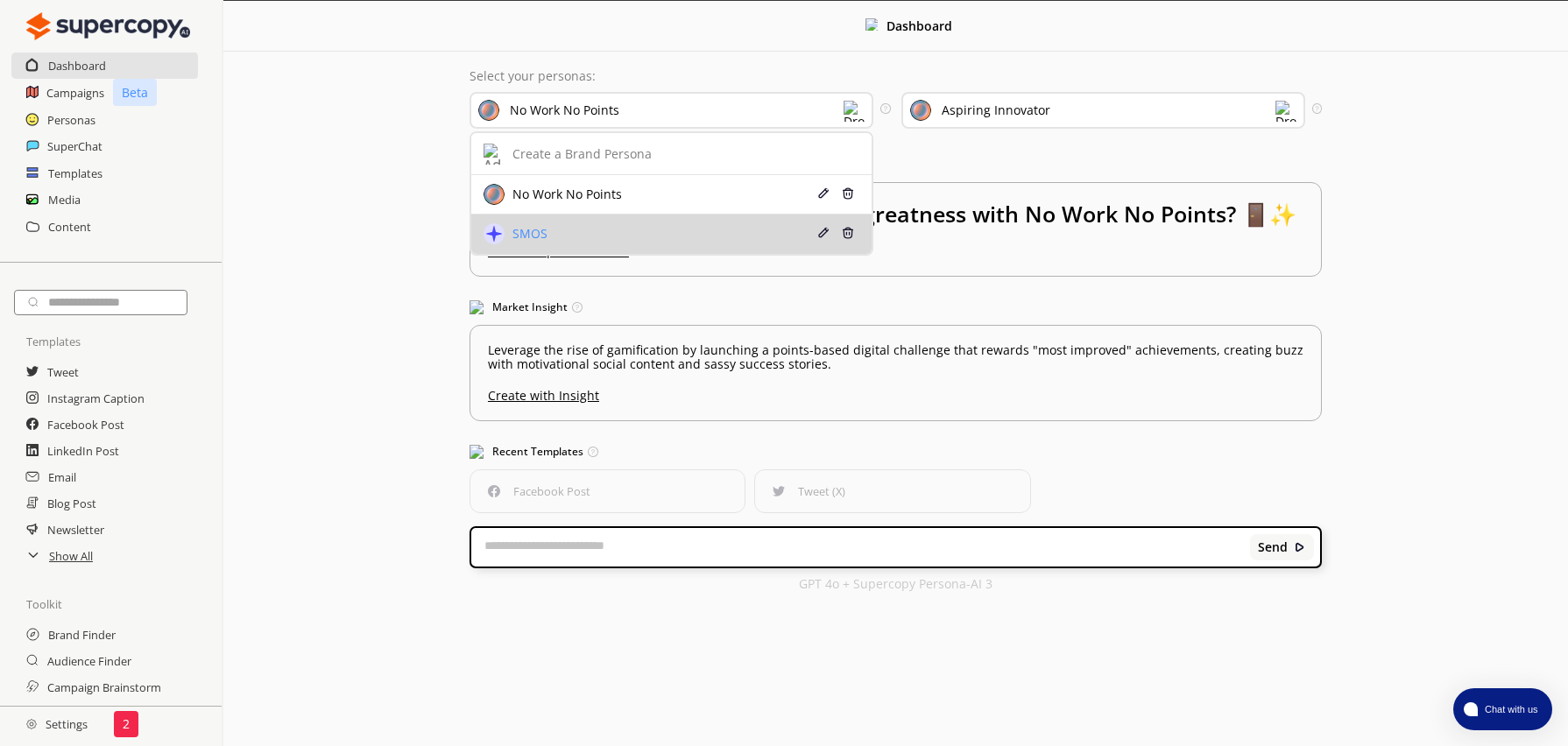 click on "SMOS" at bounding box center [639, 194] 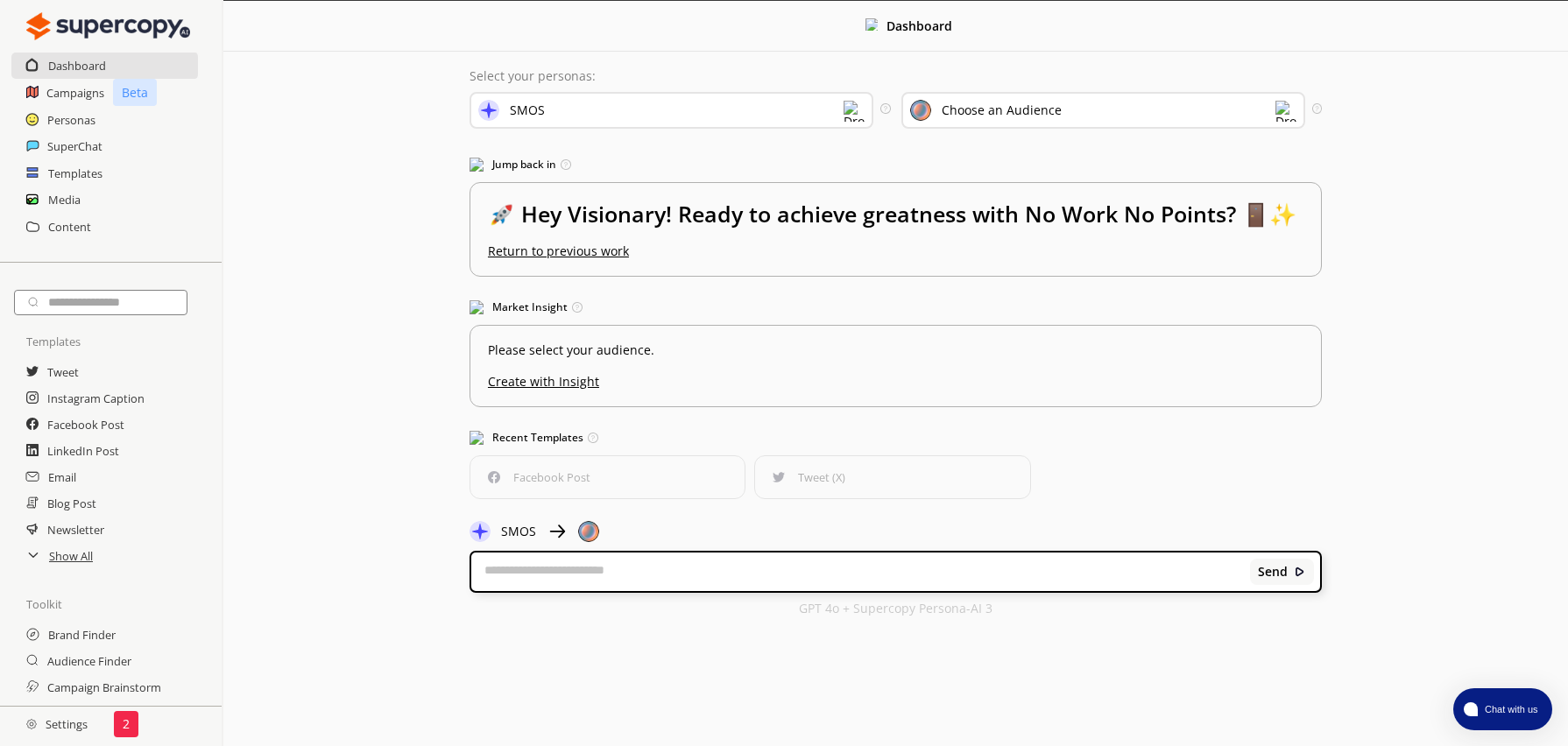click on "Choose an Audience" at bounding box center [527, 110] 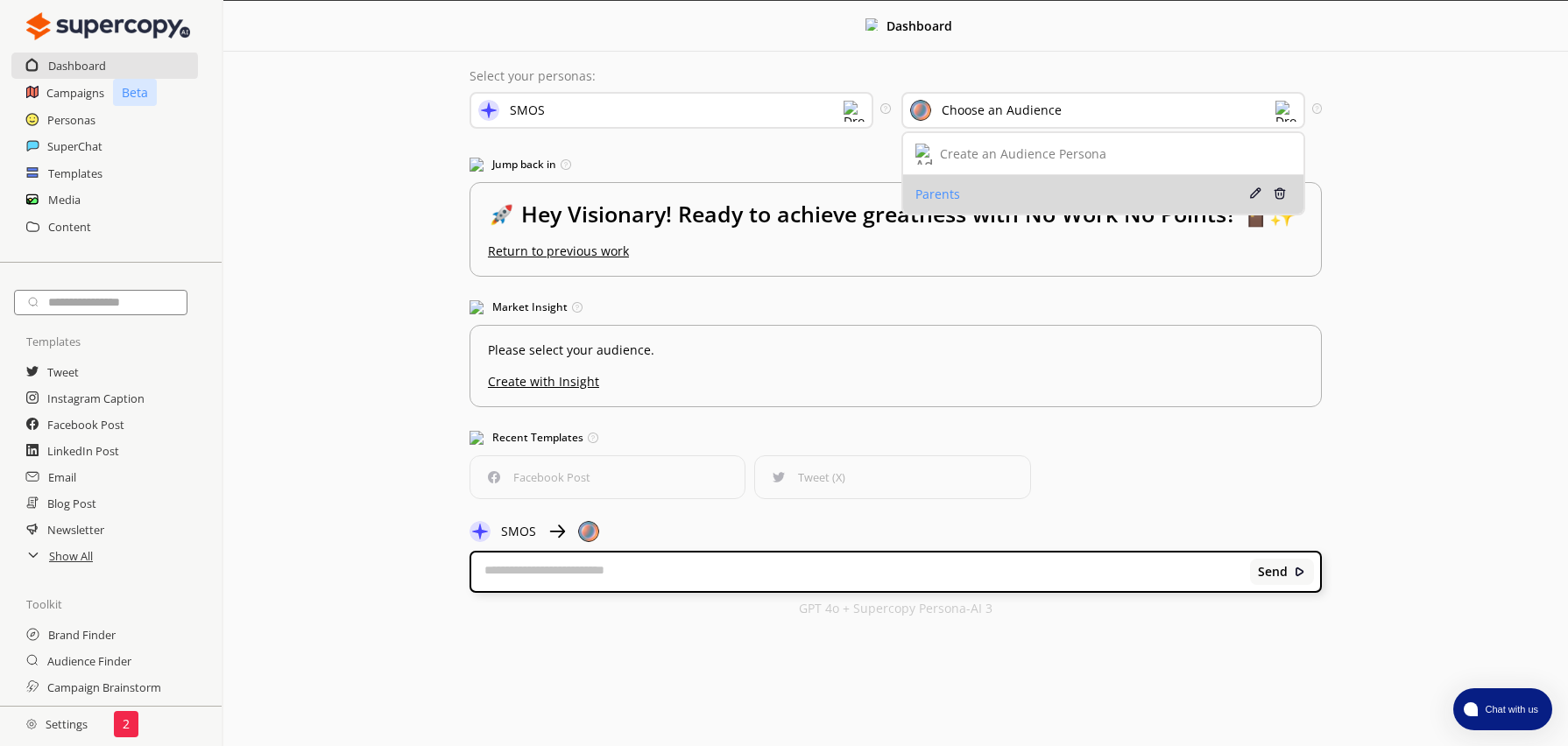click on "Parents" at bounding box center (1070, 194) 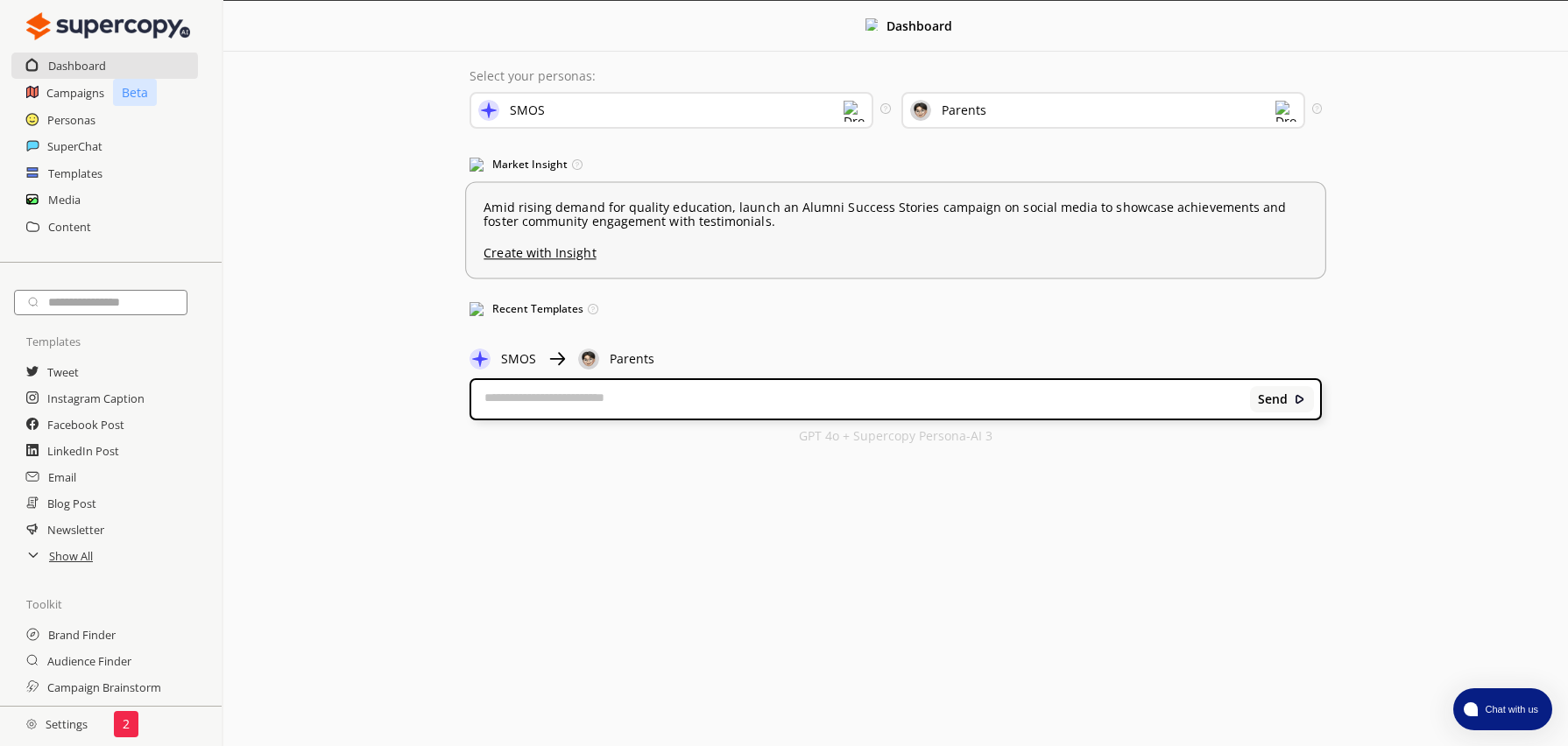 click on "Create with Insight" at bounding box center [895, 249] 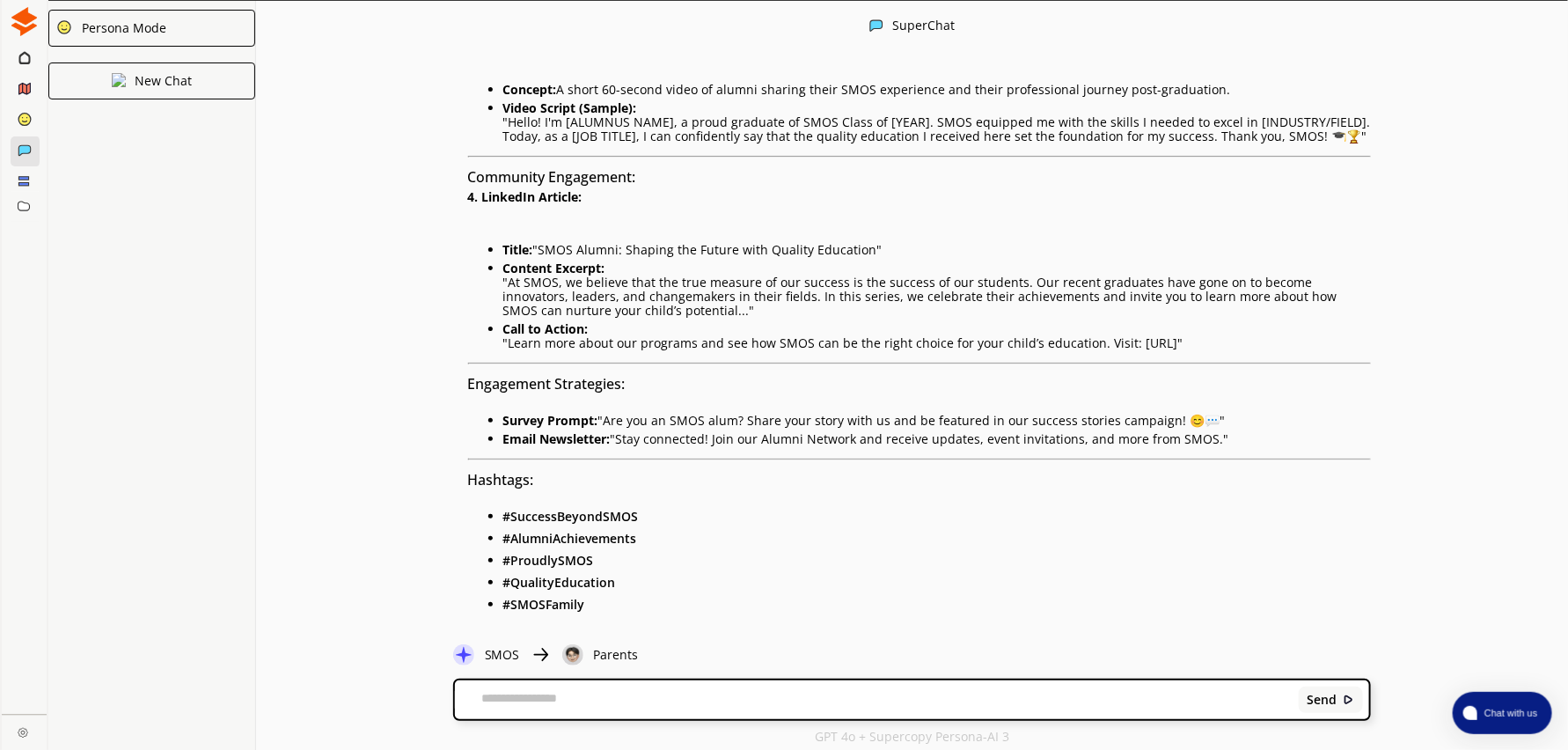 scroll, scrollTop: 919, scrollLeft: 0, axis: vertical 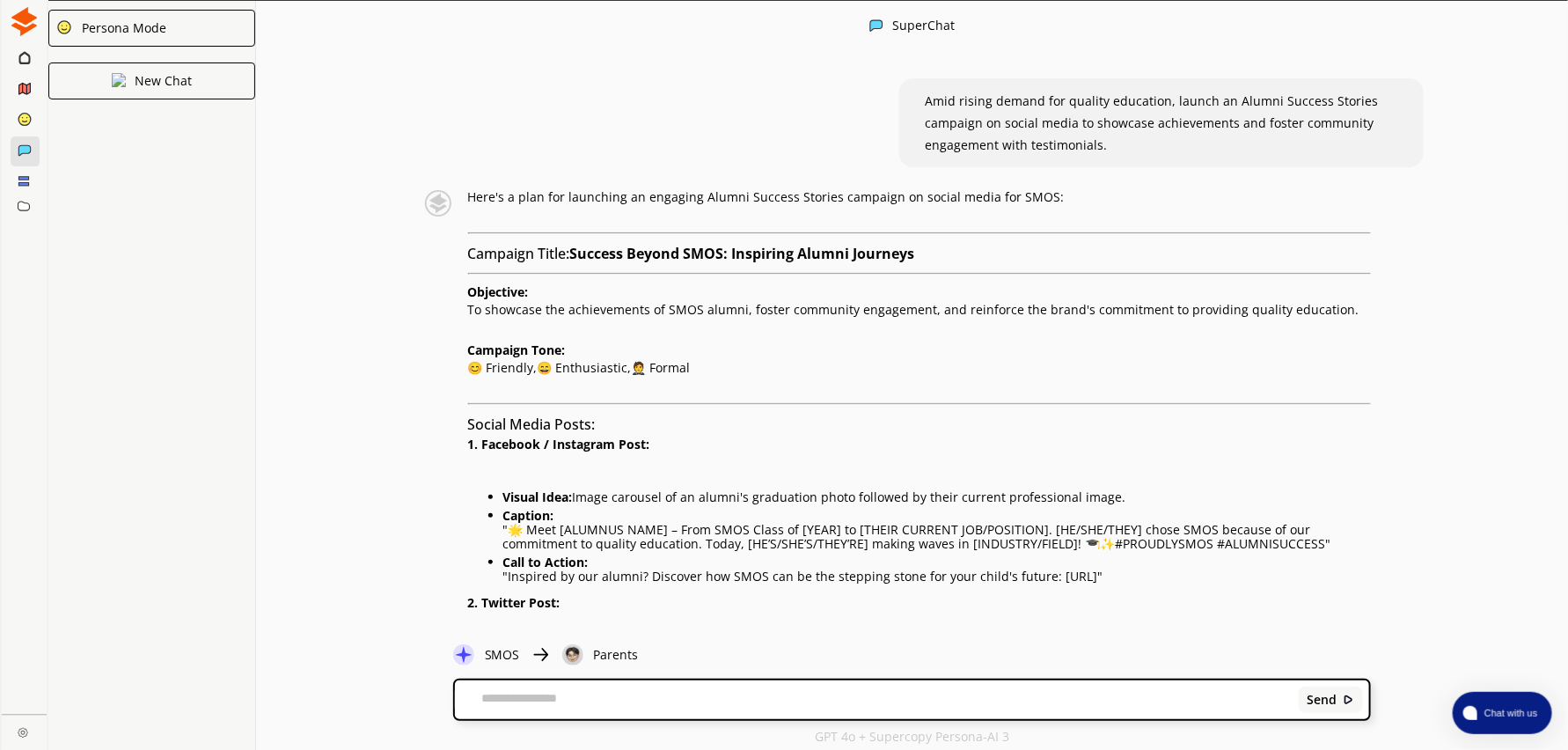 click at bounding box center [24, 57] 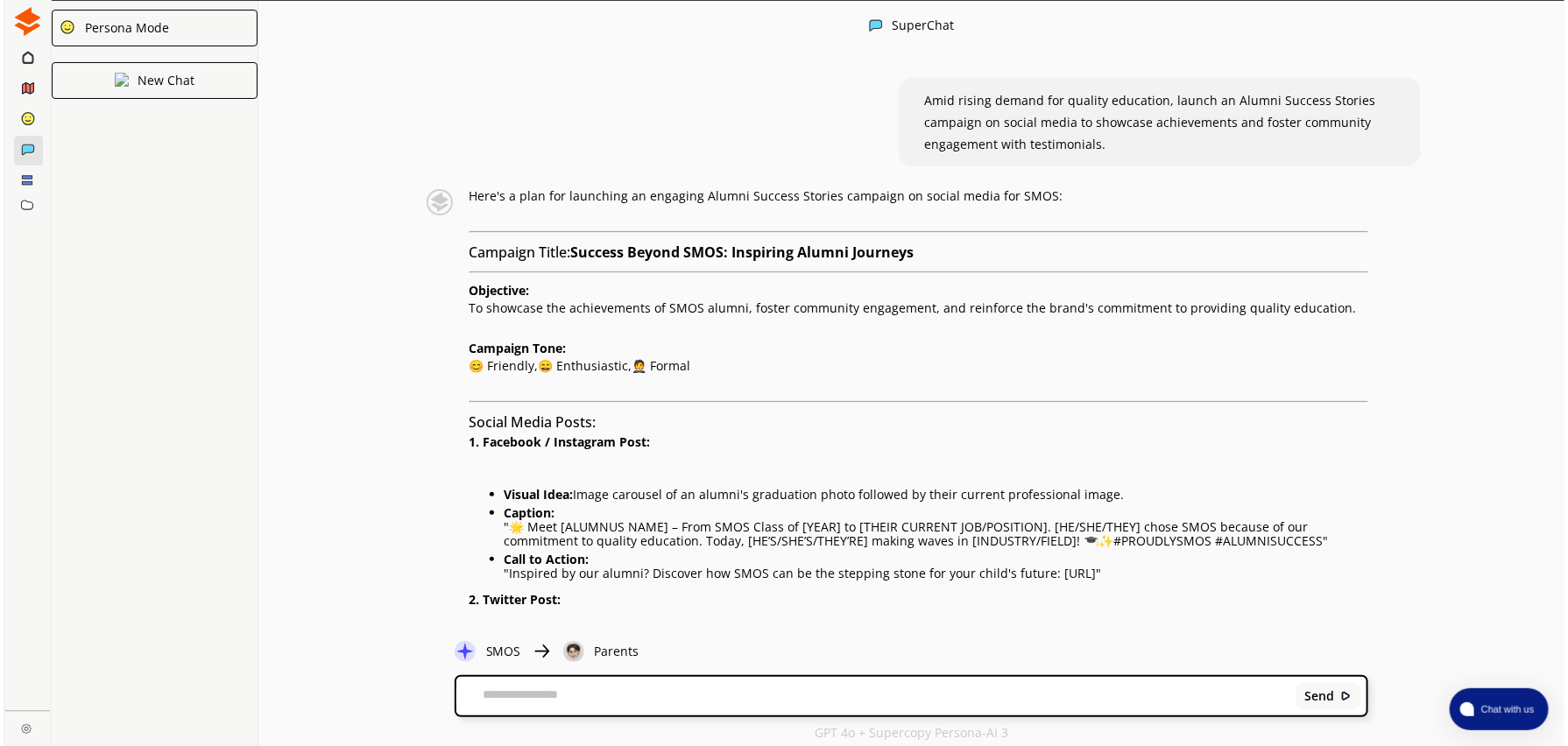 scroll, scrollTop: 0, scrollLeft: 0, axis: both 